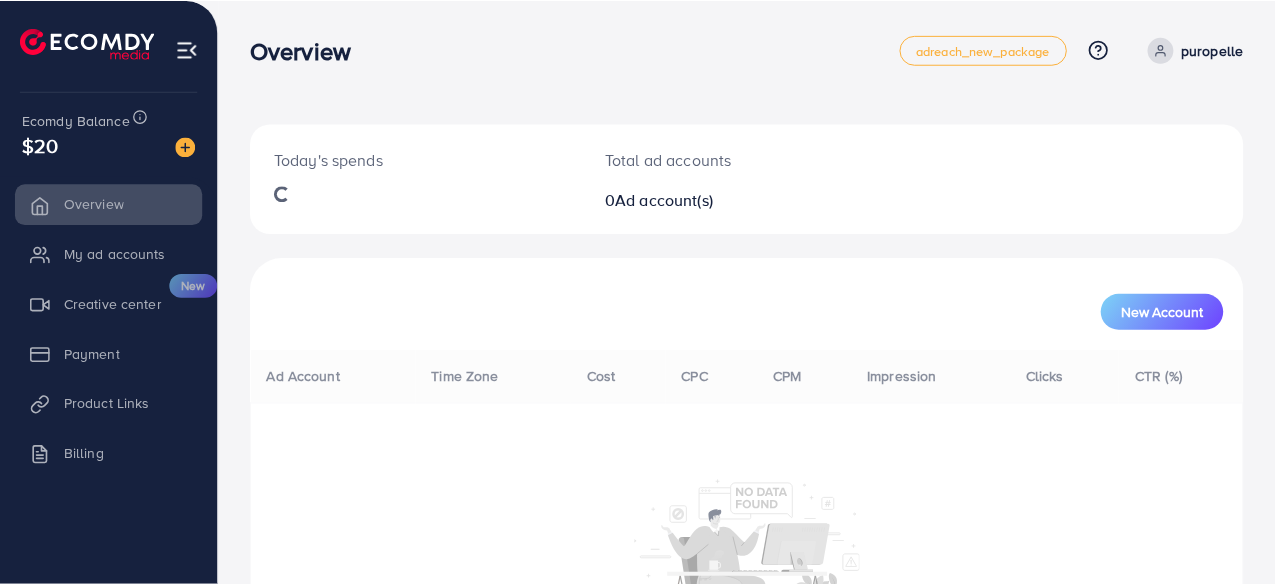 scroll, scrollTop: 0, scrollLeft: 0, axis: both 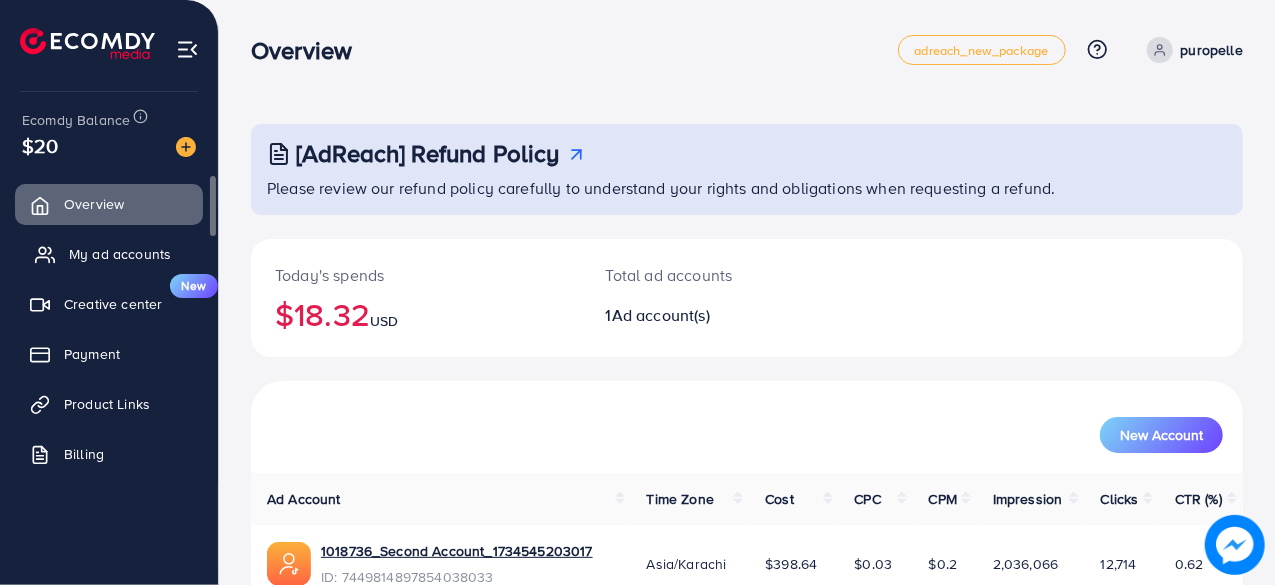 click on "My ad accounts" at bounding box center (120, 254) 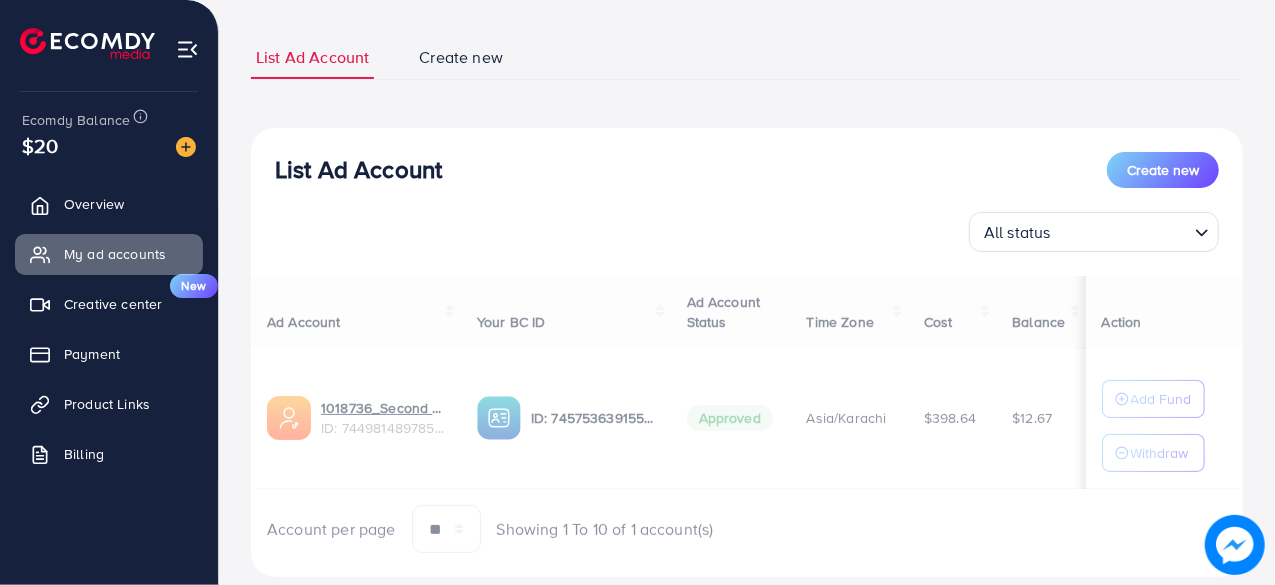 scroll, scrollTop: 158, scrollLeft: 0, axis: vertical 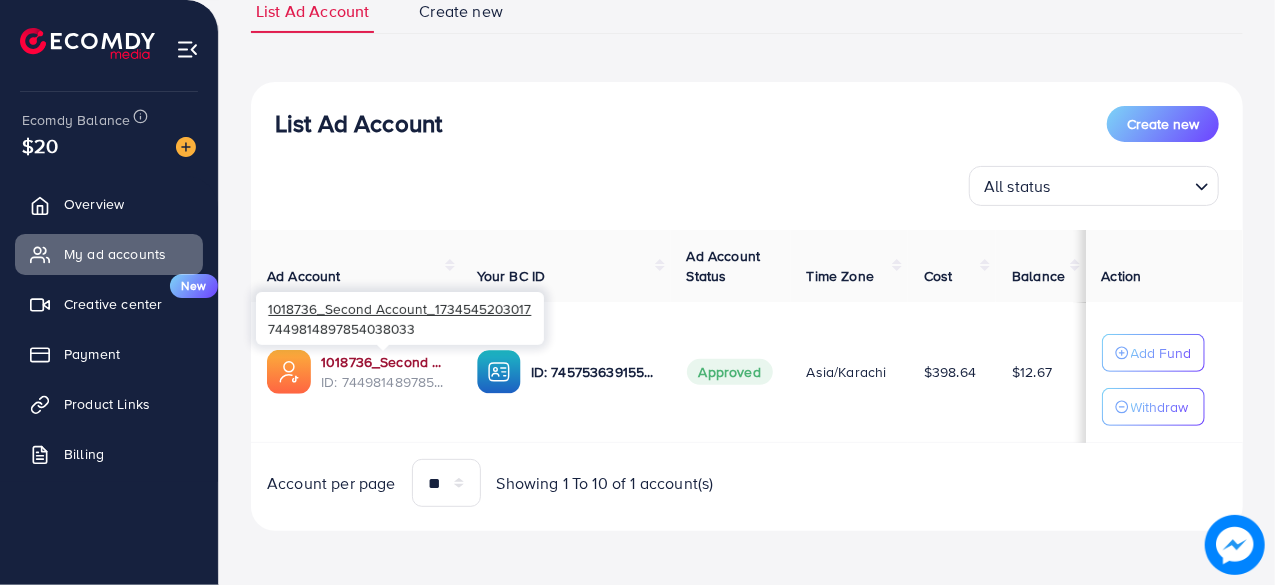 click on "1018736_Second Account_1734545203017" at bounding box center (383, 362) 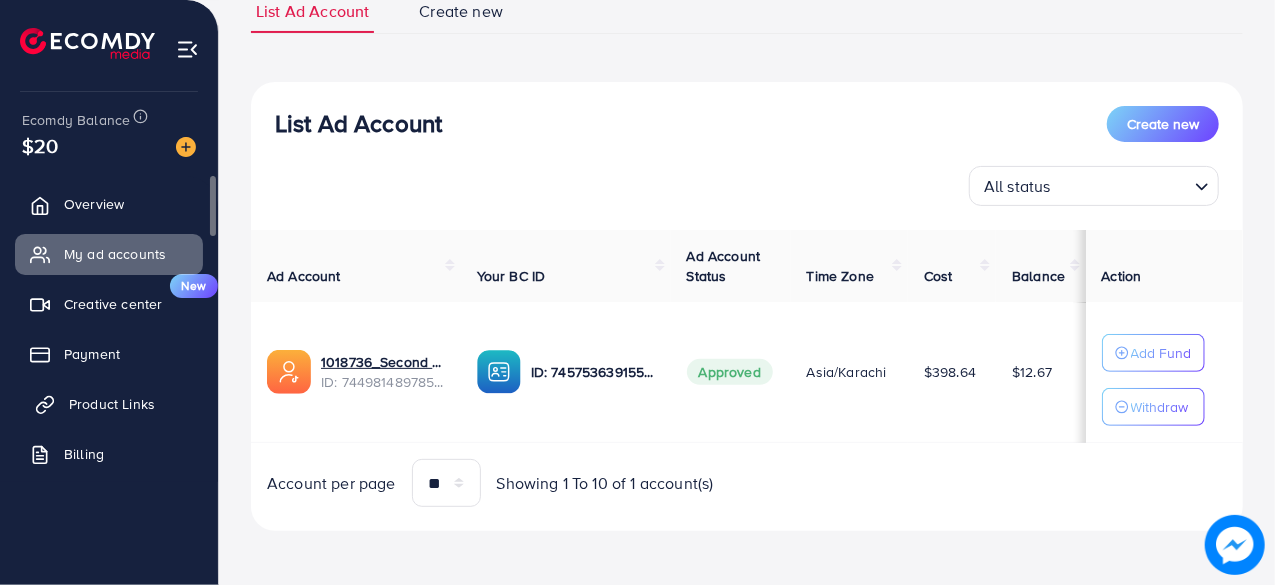 click on "Product Links" at bounding box center [112, 404] 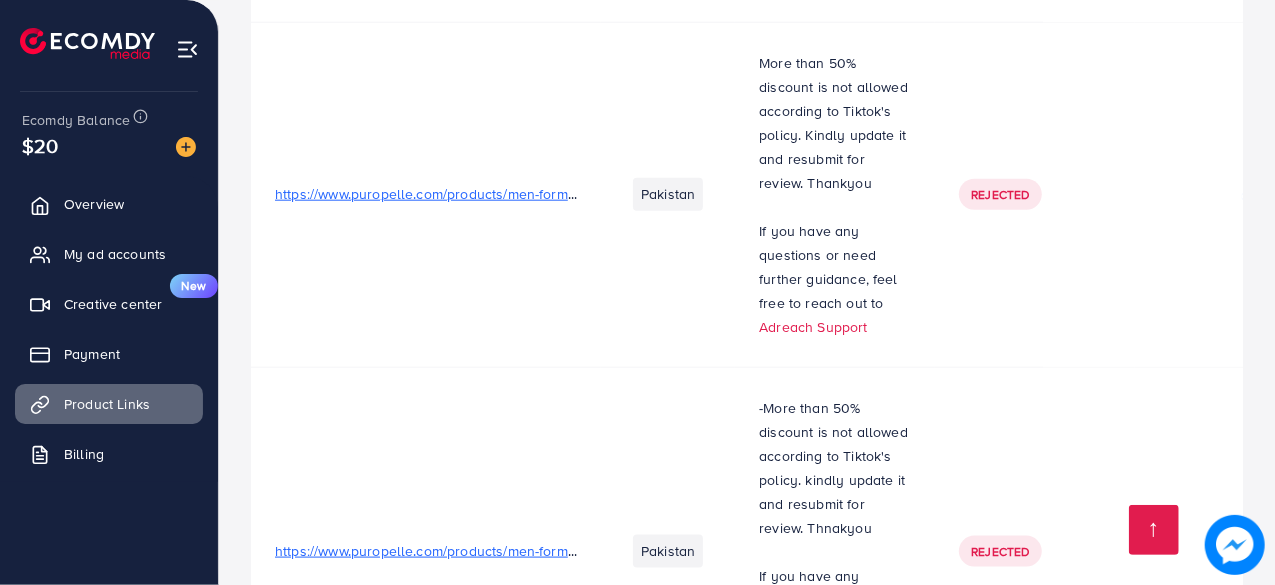 scroll, scrollTop: 4893, scrollLeft: 0, axis: vertical 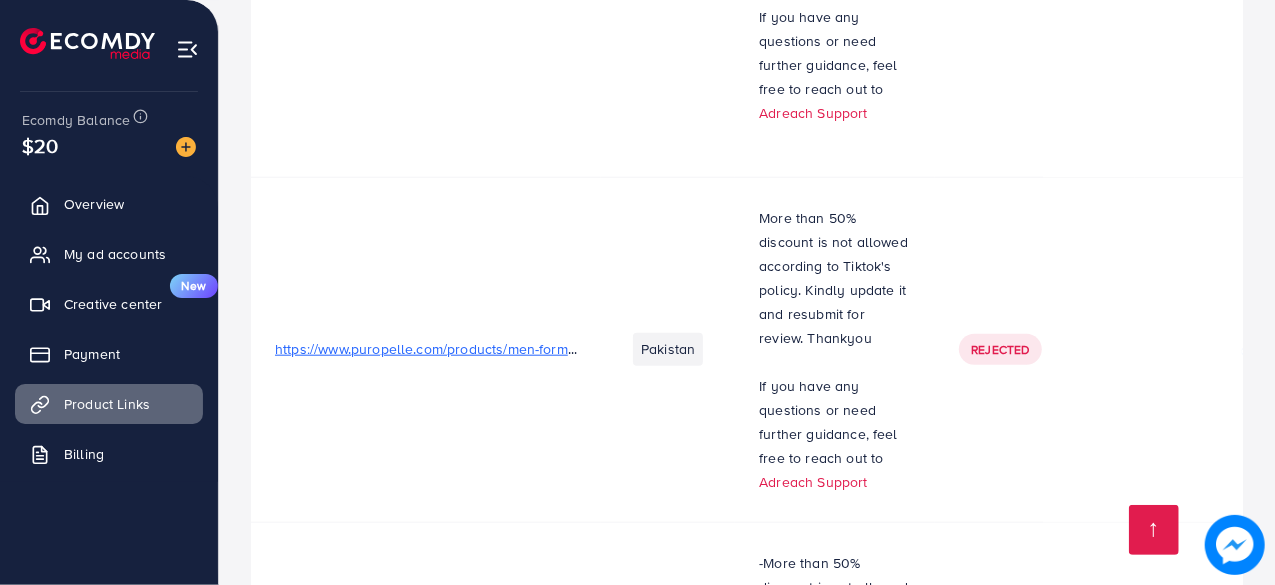click on "https://www.puropelle.com/products/men-formal-synthetic-leather-black-croc-shoe-1485?_pos=29&_fid=77c1cbb93&_ss=c" at bounding box center (661, 349) 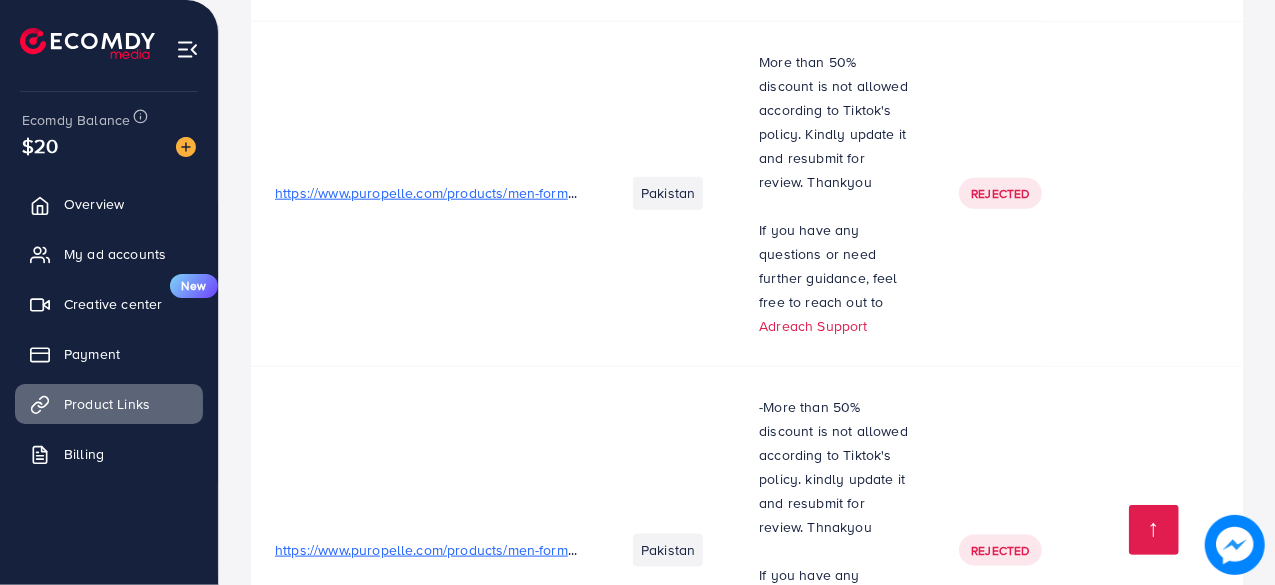 scroll, scrollTop: 5093, scrollLeft: 0, axis: vertical 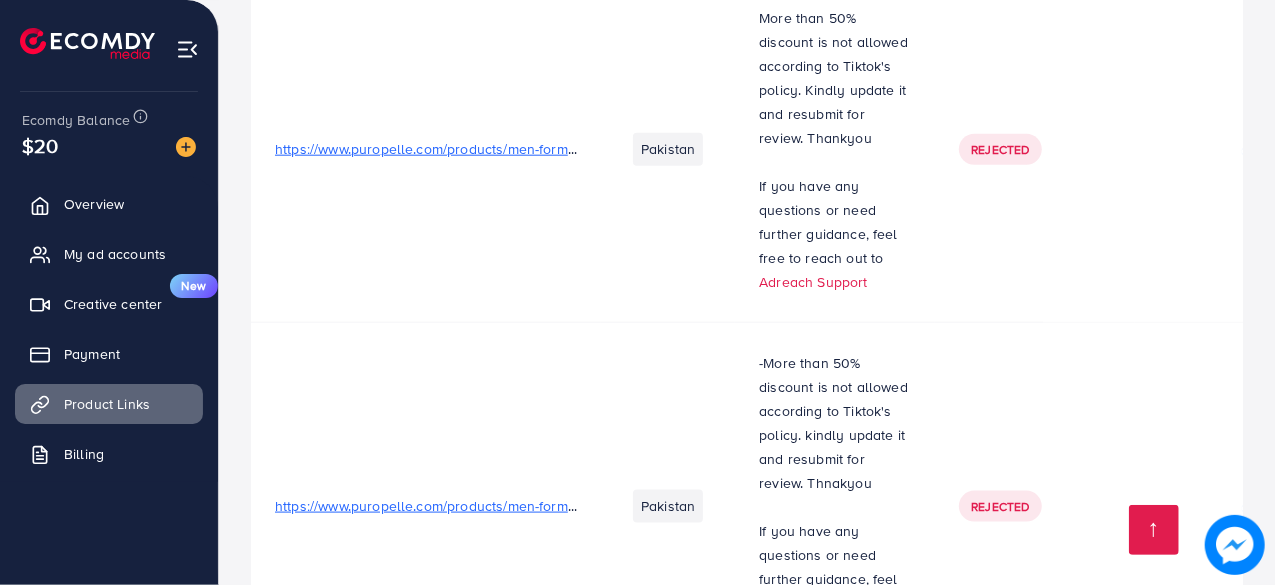 click on "https://www.puropelle.com/products/men-formal-black-croc-shoe-1485" at bounding box center [498, 506] 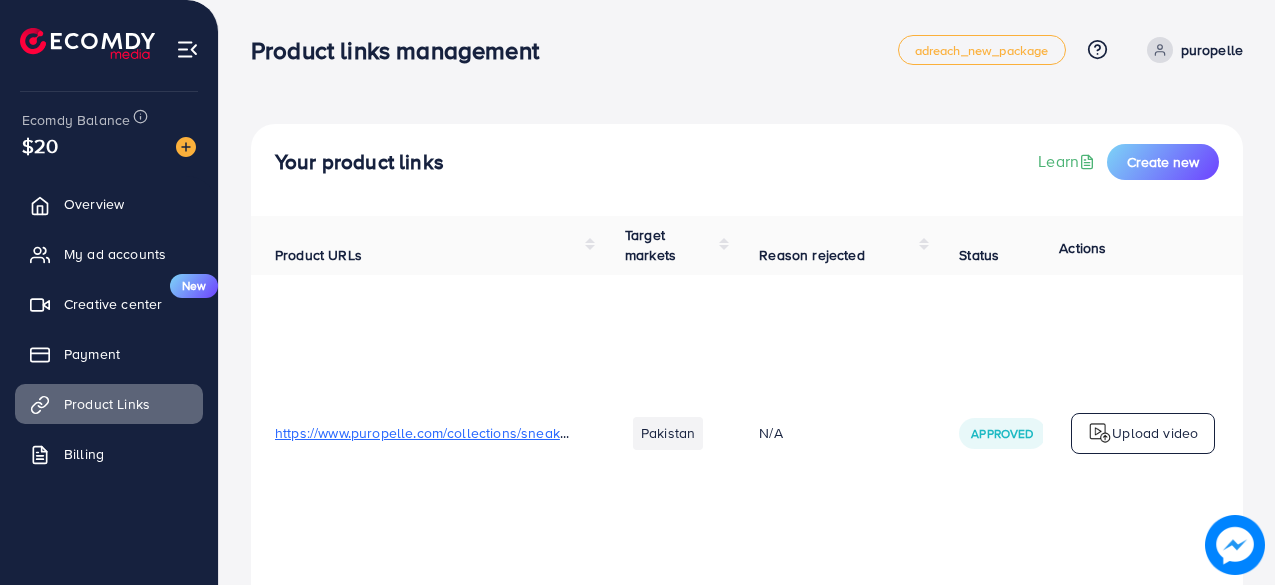 scroll, scrollTop: 0, scrollLeft: 0, axis: both 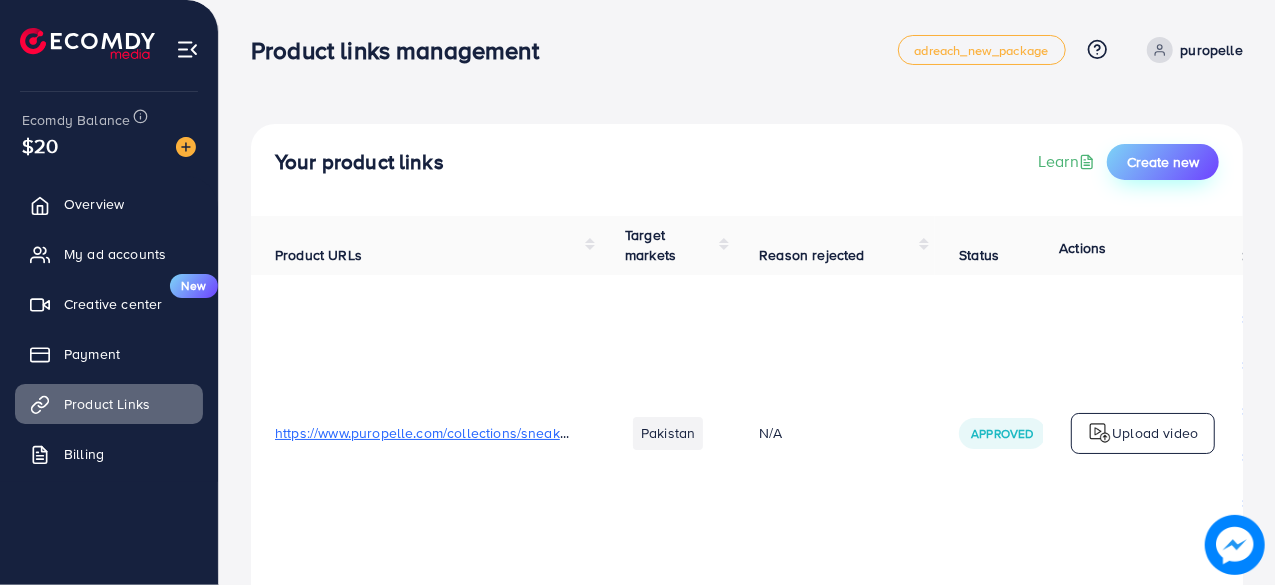 click on "Create new" at bounding box center [1163, 162] 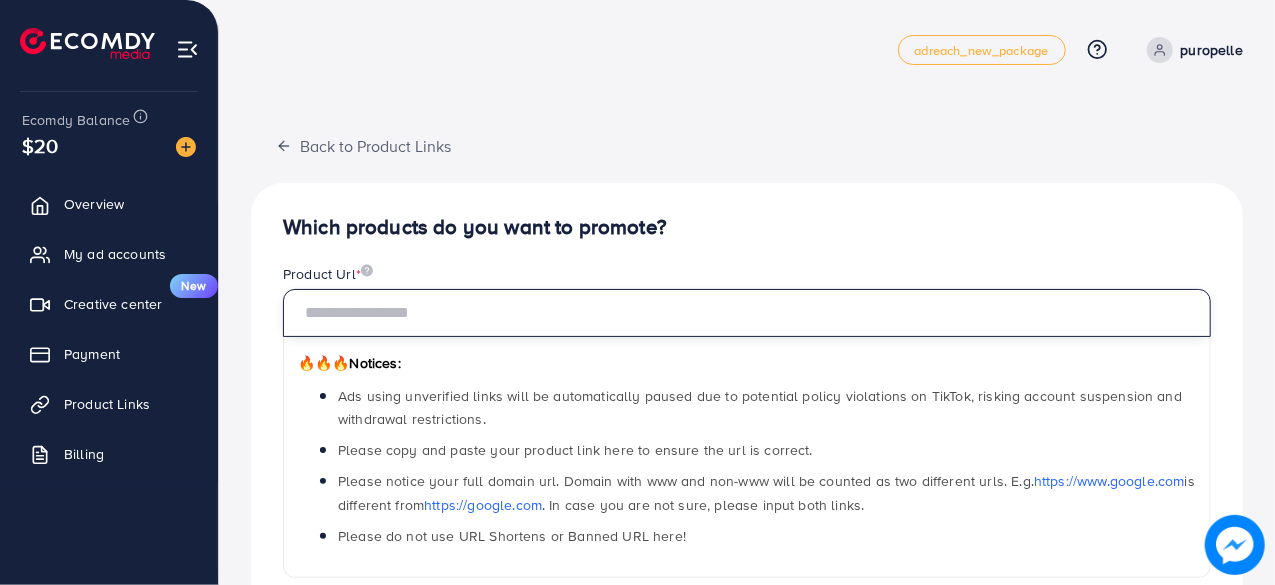 click at bounding box center (747, 313) 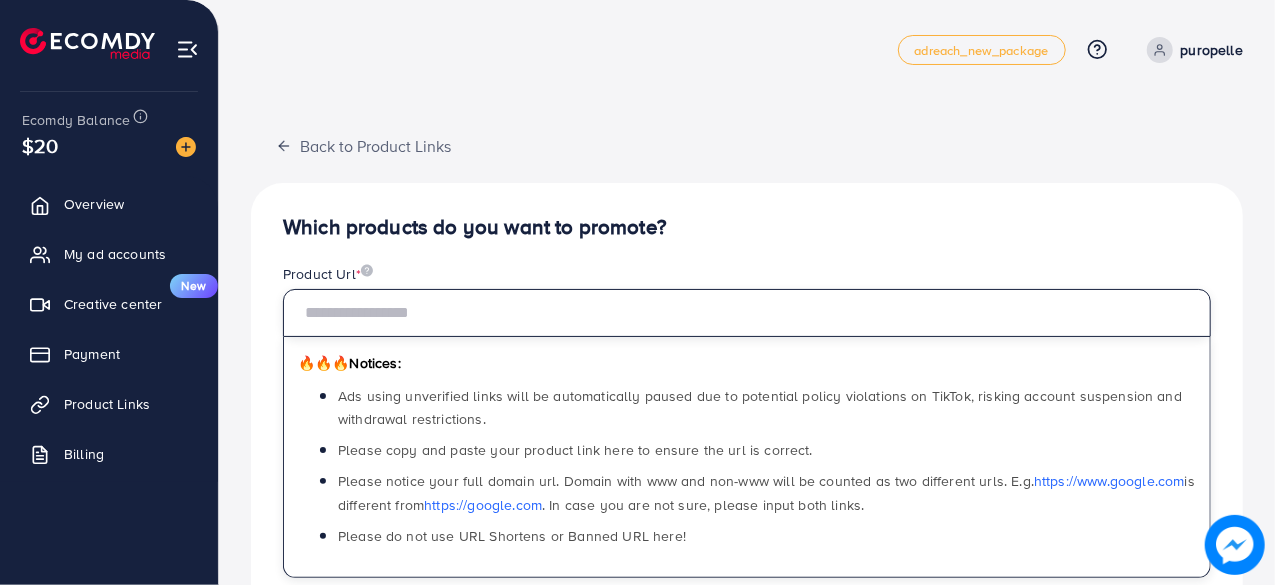 paste on "**********" 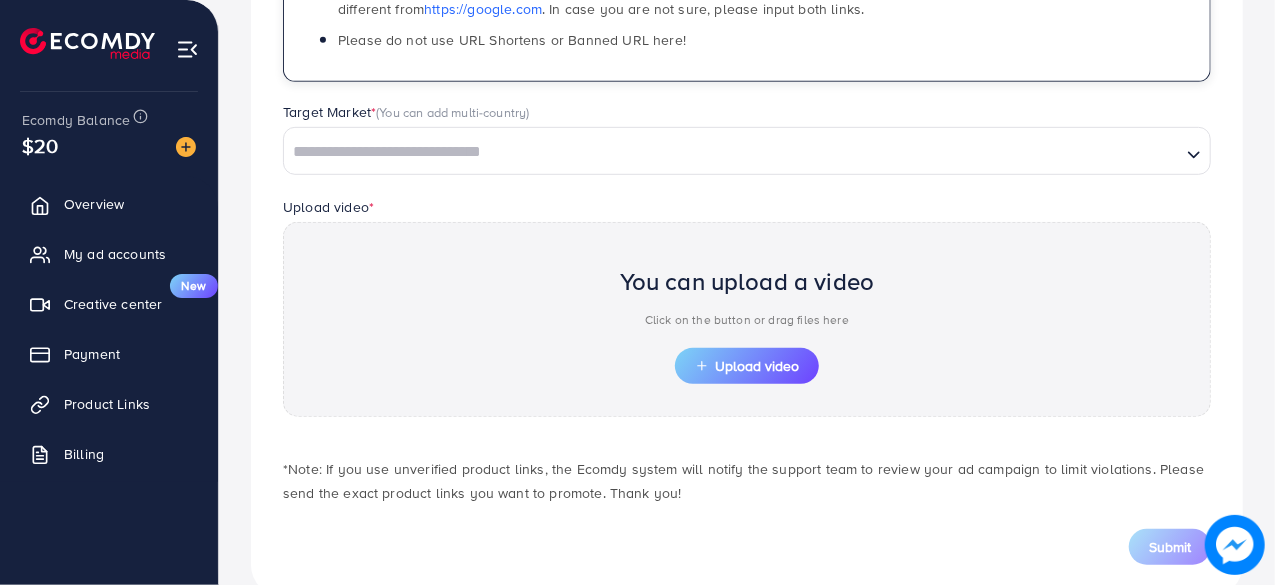 scroll, scrollTop: 500, scrollLeft: 0, axis: vertical 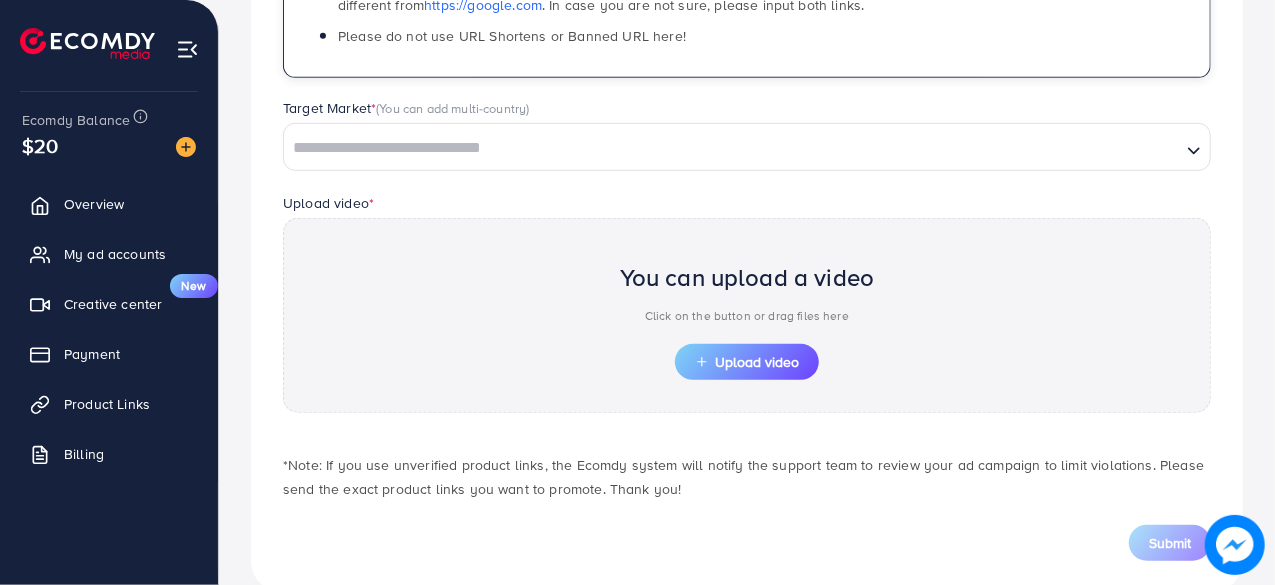 type on "**********" 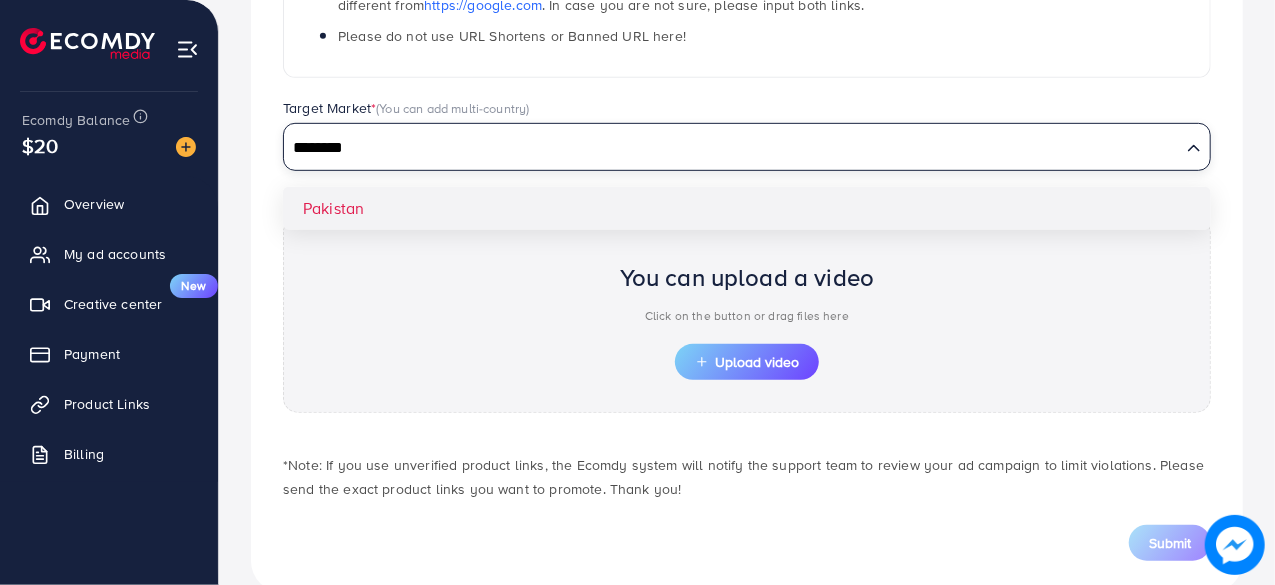 type on "********" 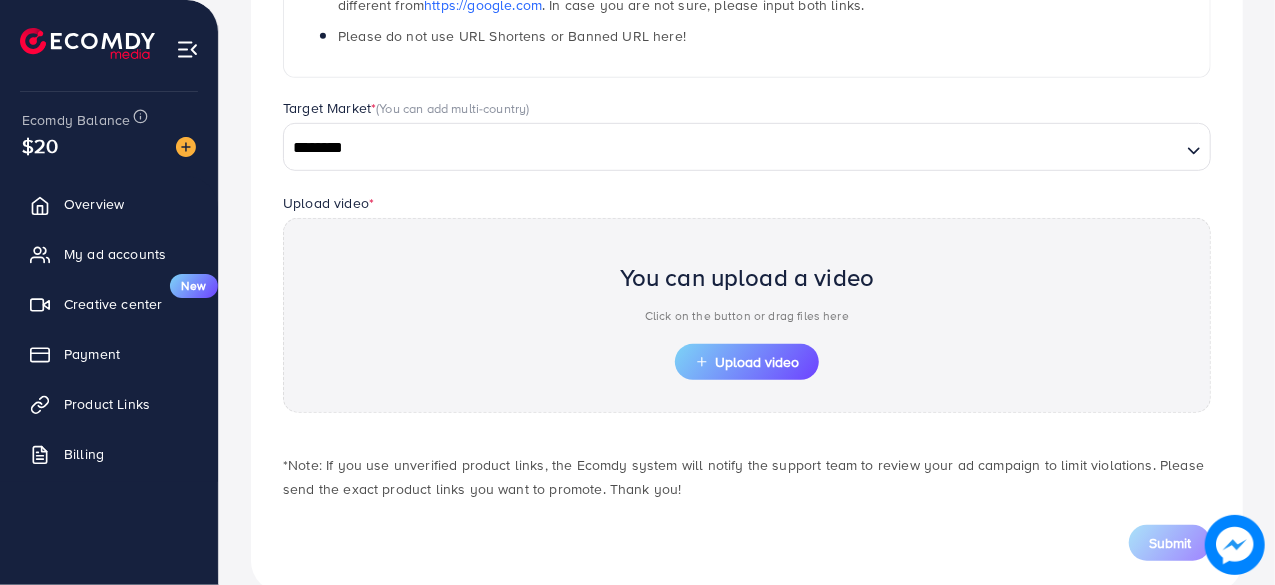 click on "Upload video  *  You can upload a video   Click on the button or drag files here   Upload video" at bounding box center [747, 302] 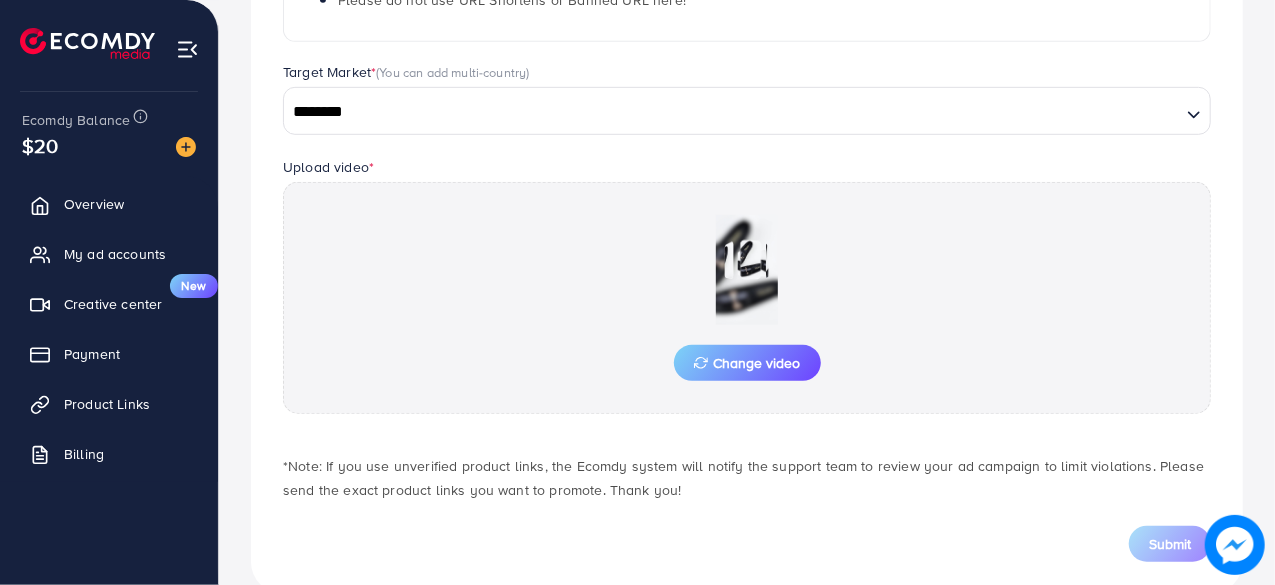 scroll, scrollTop: 136, scrollLeft: 0, axis: vertical 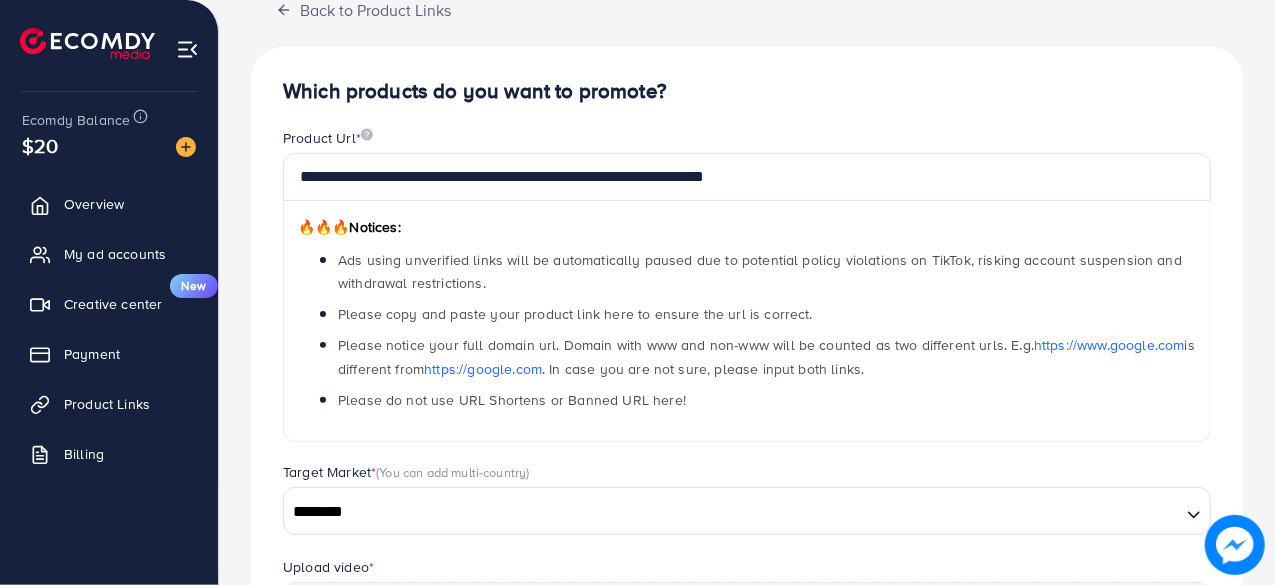 click on "********" at bounding box center (732, 512) 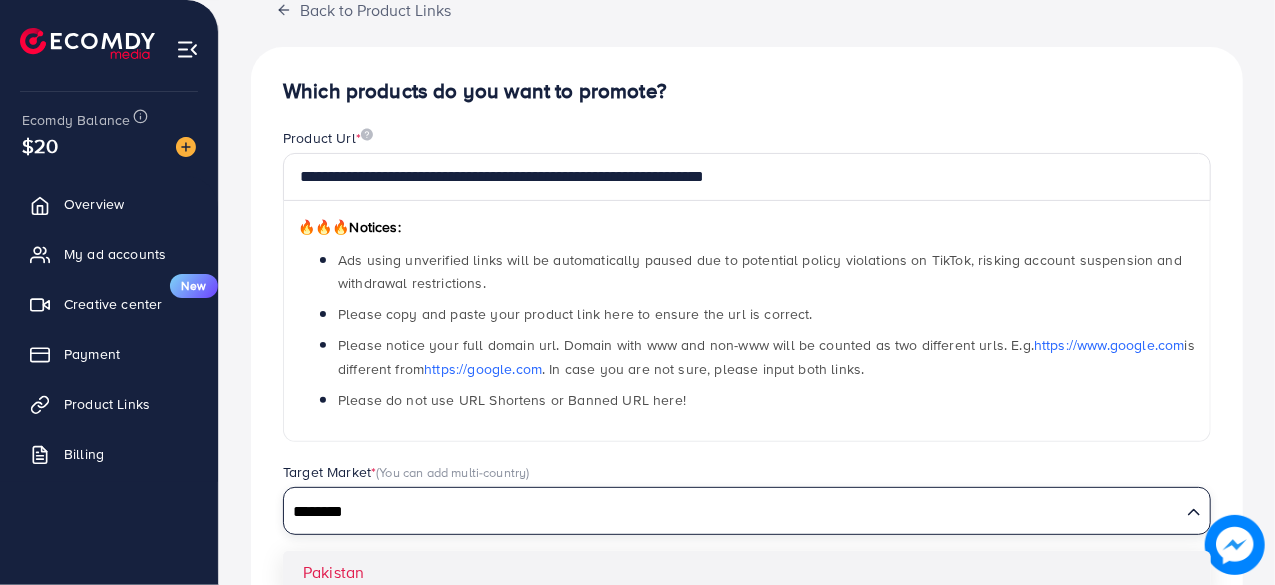 scroll, scrollTop: 236, scrollLeft: 0, axis: vertical 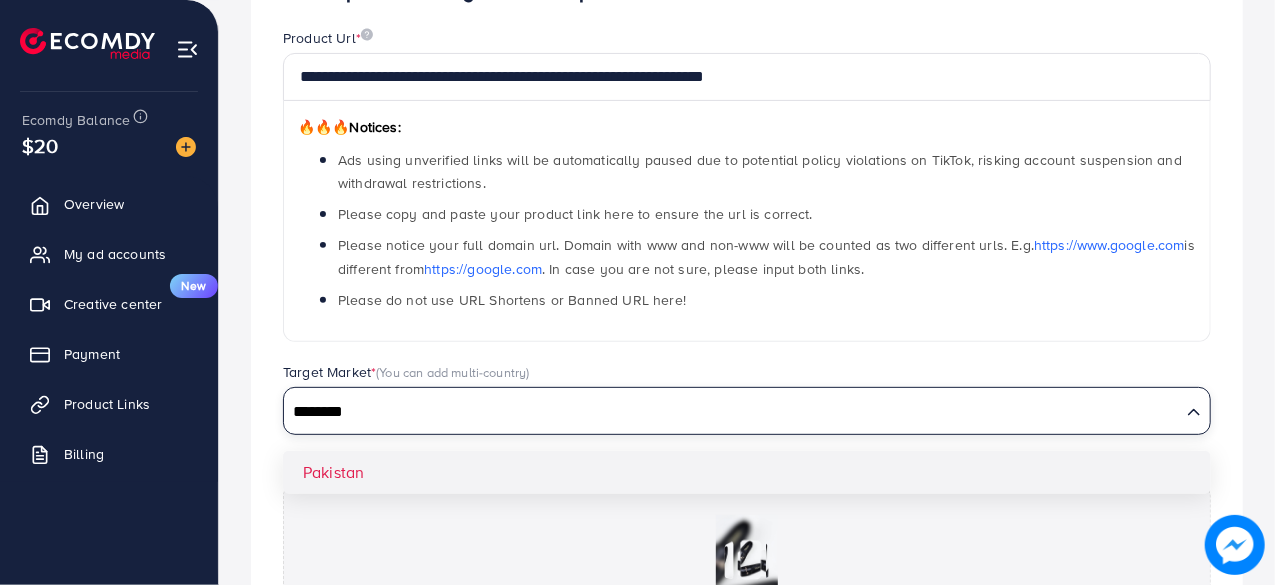type 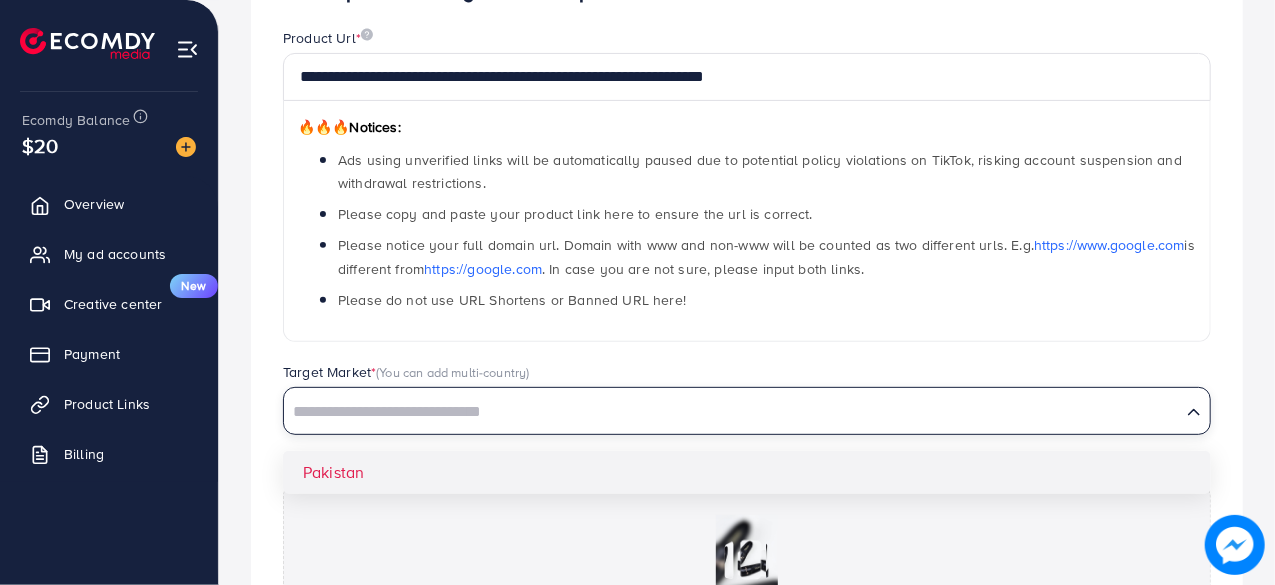 click on "**********" at bounding box center (747, 420) 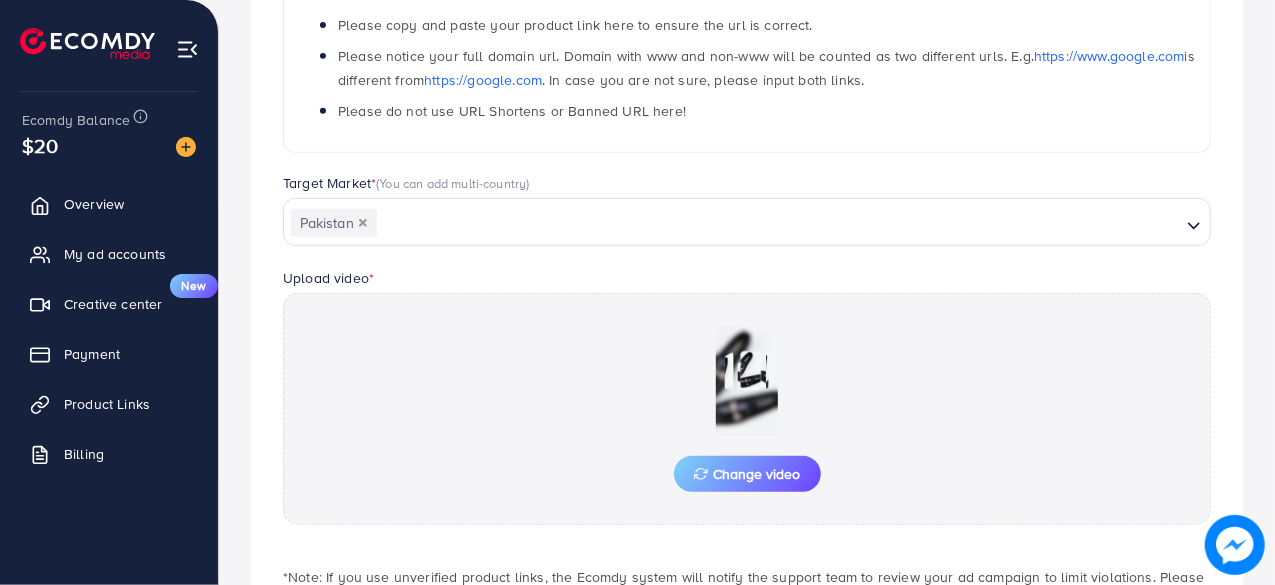 scroll, scrollTop: 574, scrollLeft: 0, axis: vertical 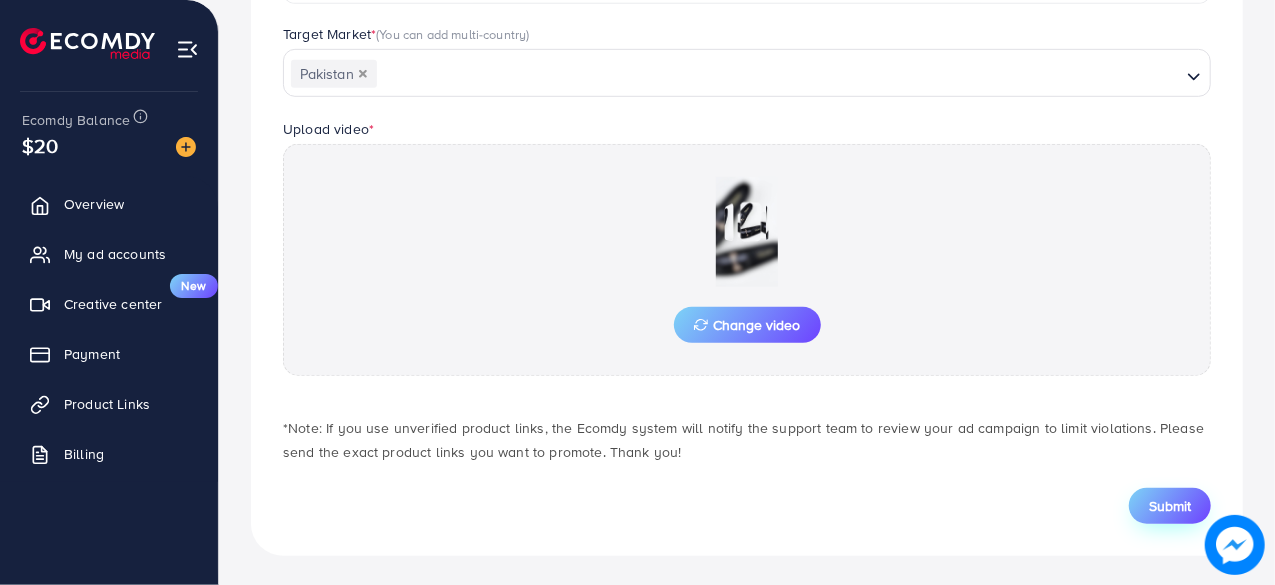 click on "Submit" at bounding box center [1170, 506] 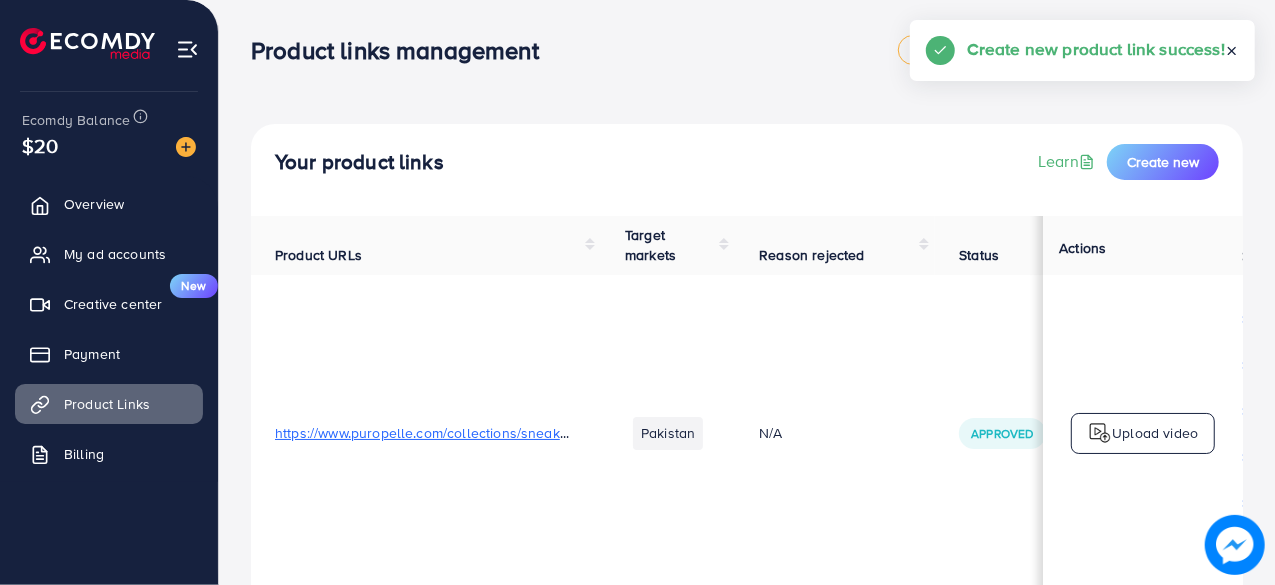 scroll, scrollTop: 800, scrollLeft: 0, axis: vertical 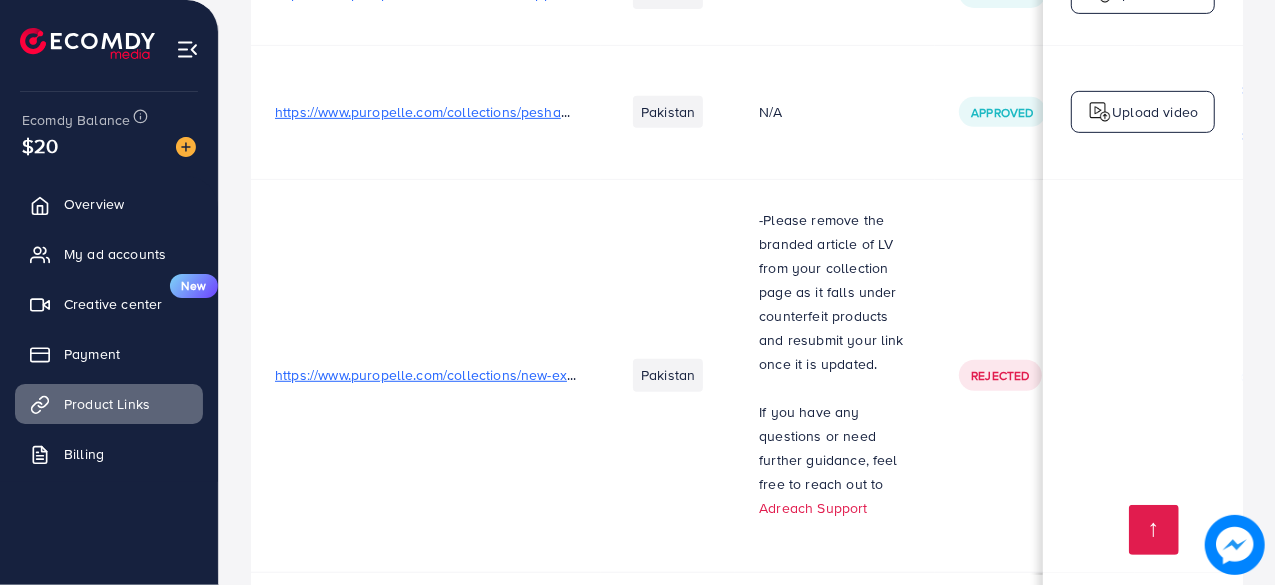 click on "https://www.puropelle.com/collections/new-executive-collection" at bounding box center [477, 375] 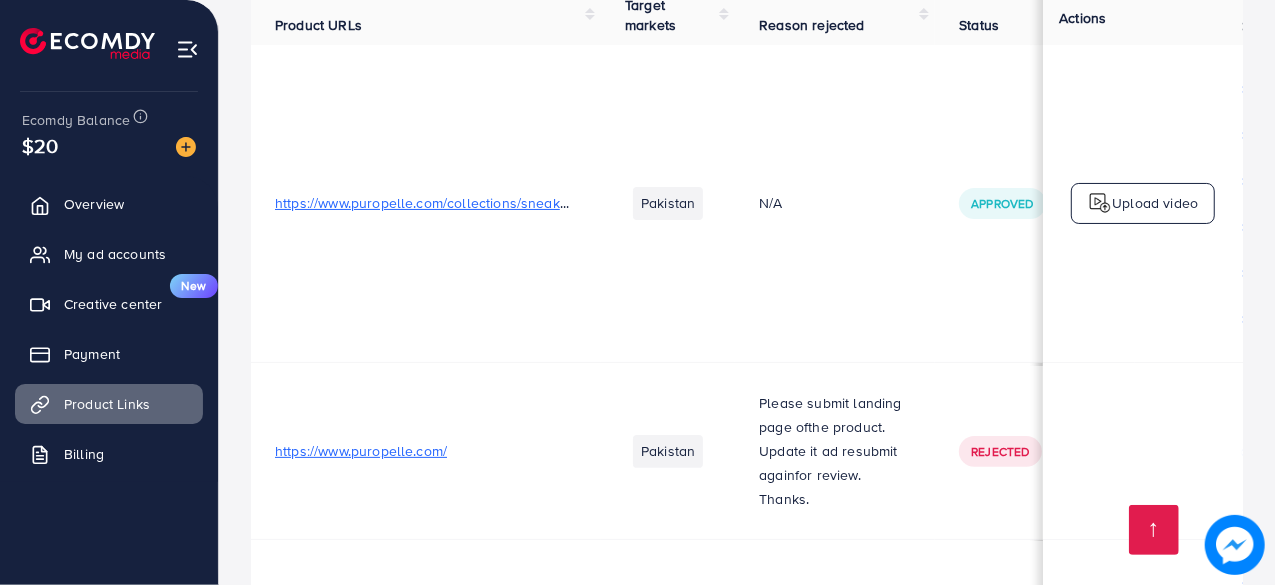scroll, scrollTop: 98, scrollLeft: 0, axis: vertical 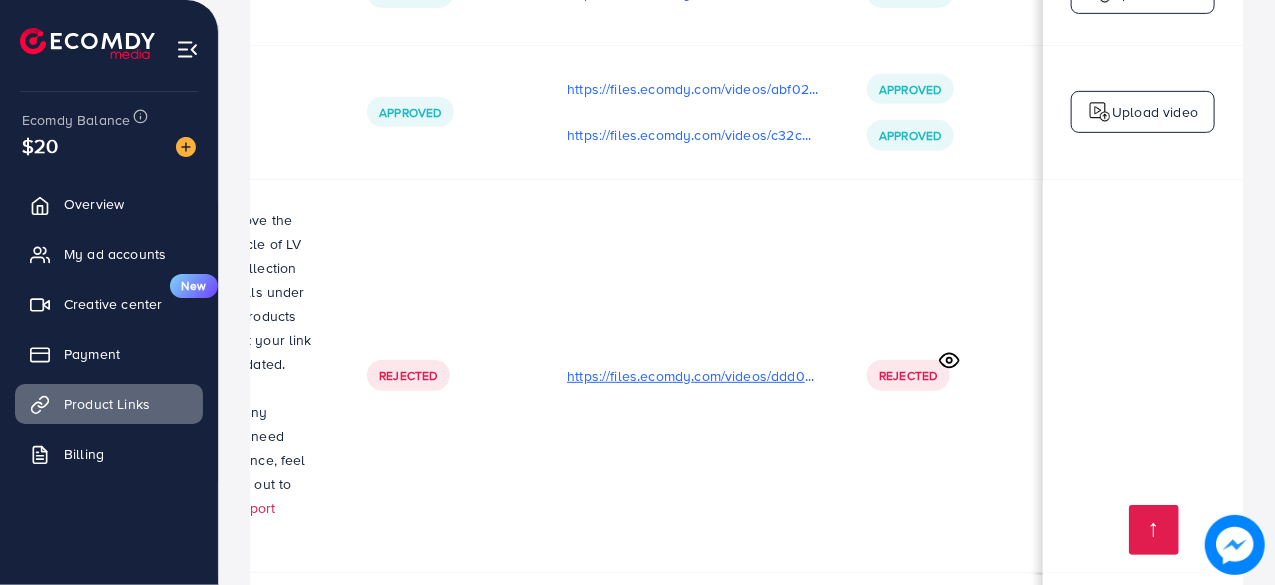click on "https://files.ecomdy.com/videos/ddd093f8-8f26-4e48-bec3-b8cd11d35b7d-1754389828147.mp4" at bounding box center [693, 376] 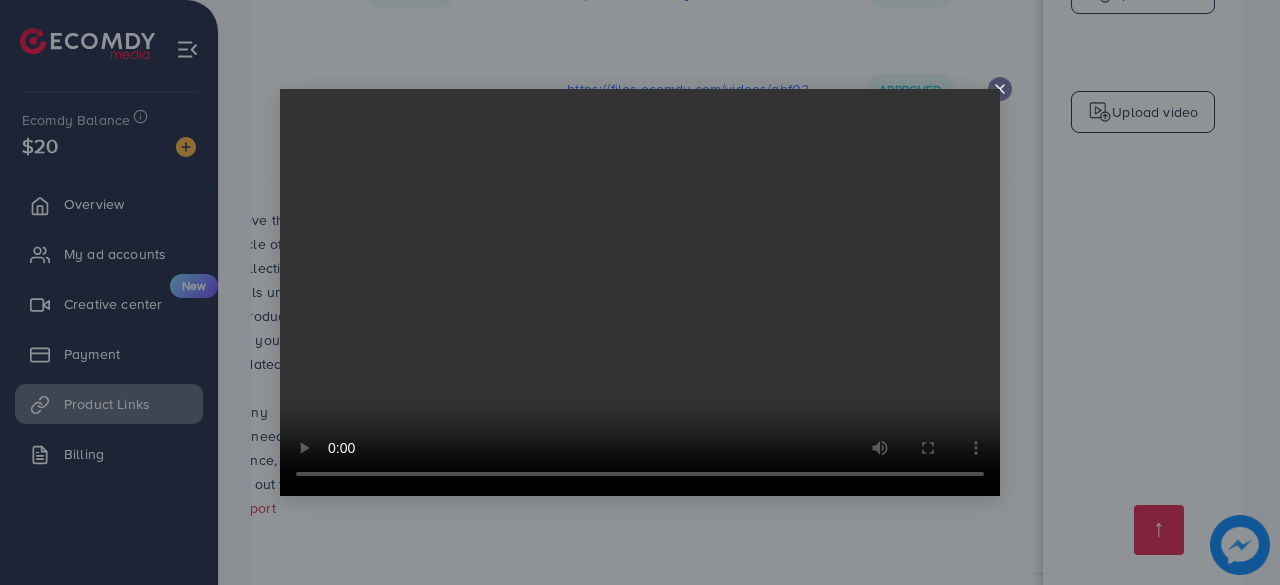 click at bounding box center [640, 292] 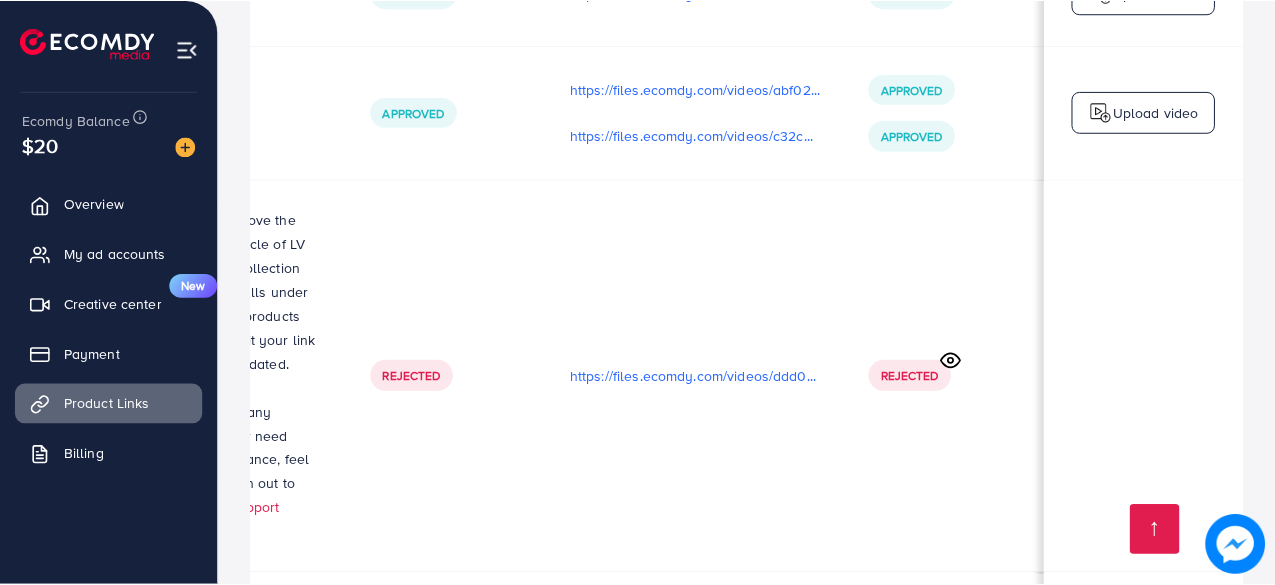 scroll, scrollTop: 0, scrollLeft: 591, axis: horizontal 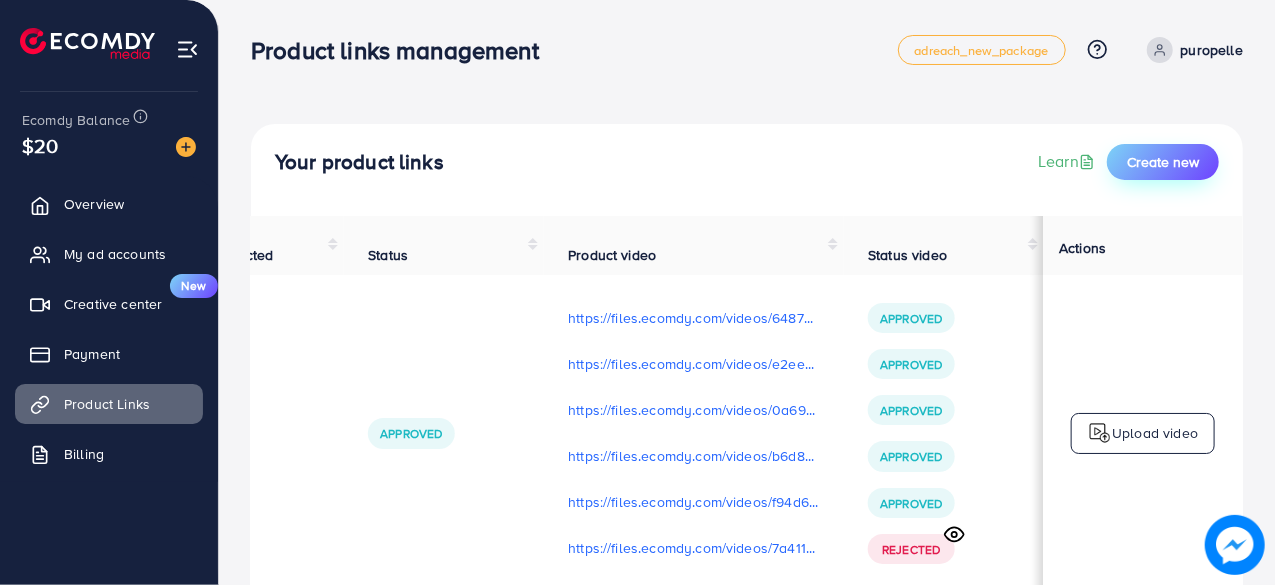 click on "Create new" at bounding box center [1163, 162] 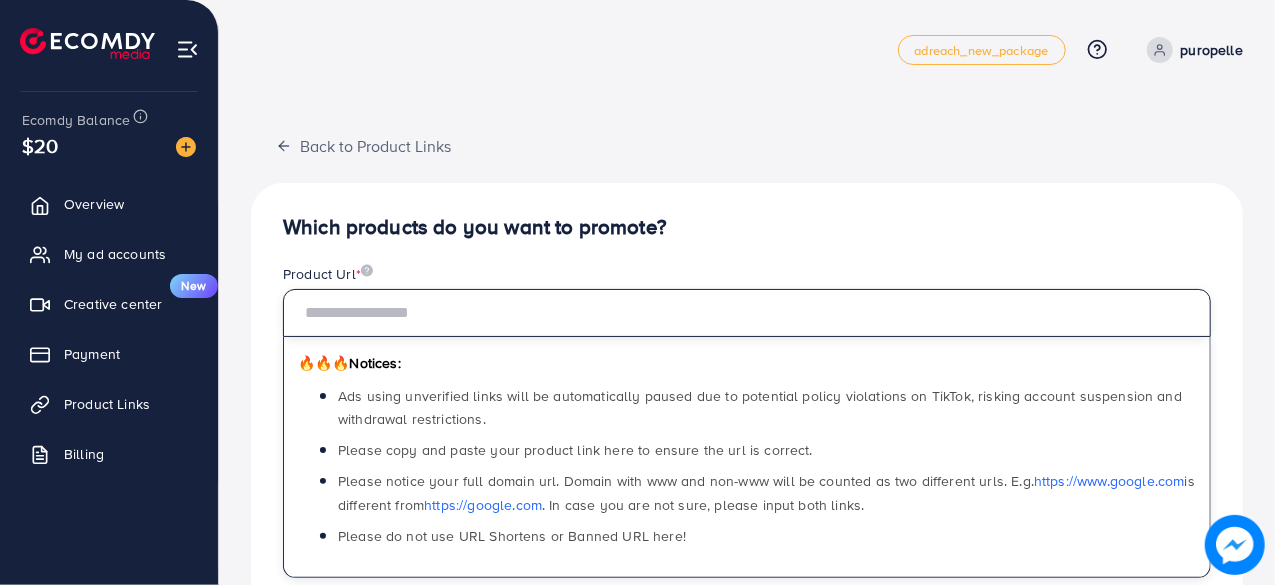 click at bounding box center [747, 313] 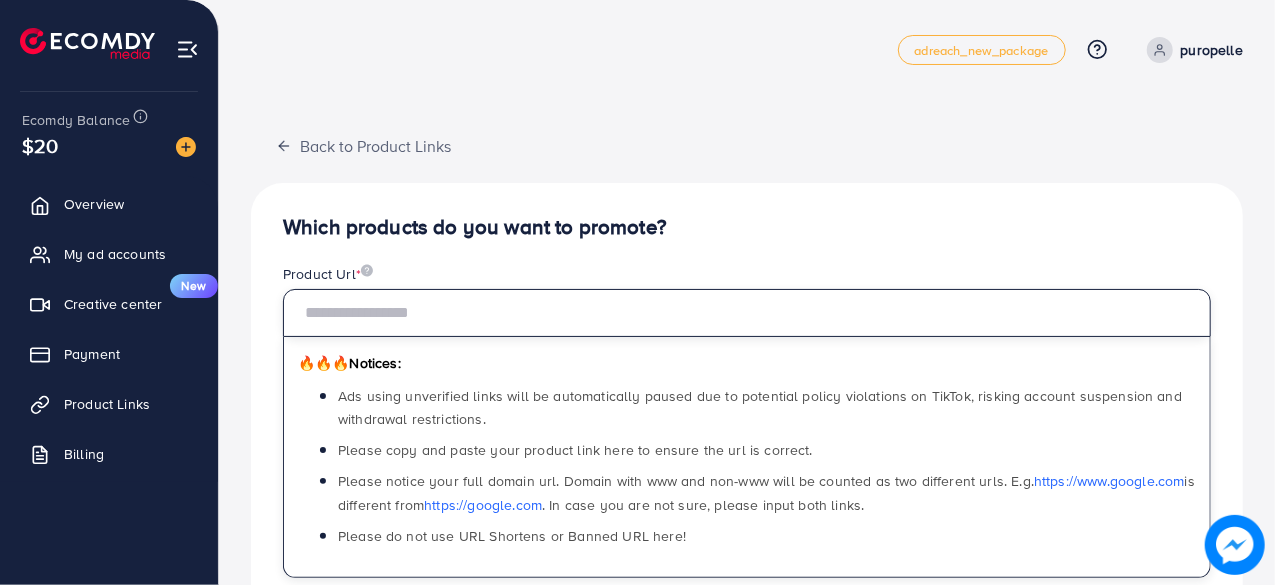 paste on "**********" 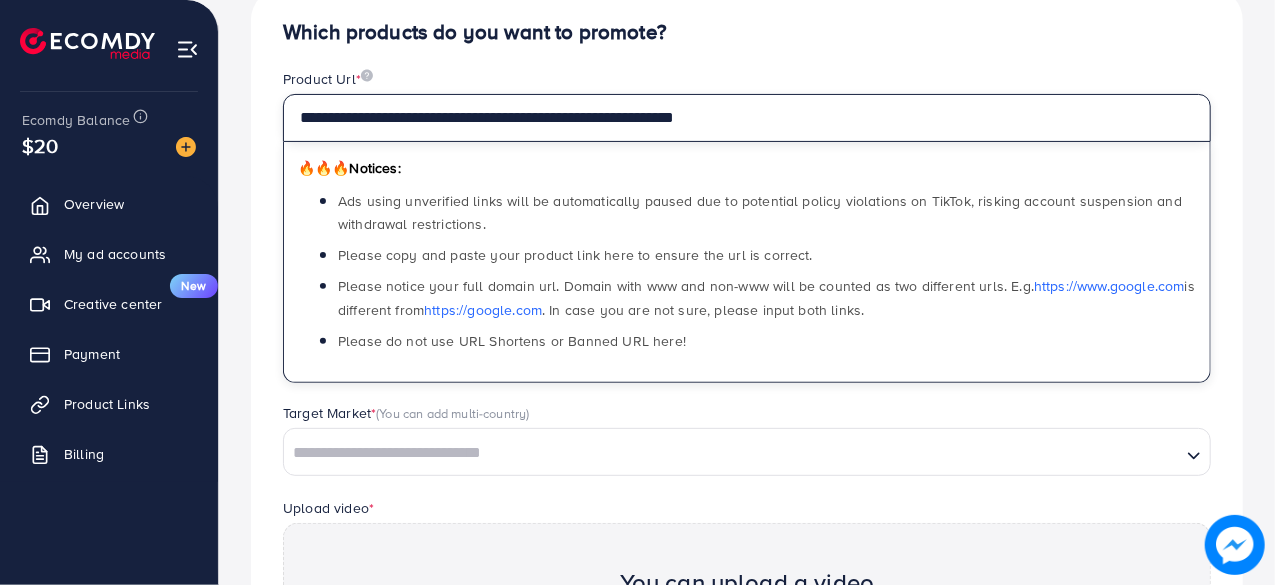 scroll, scrollTop: 400, scrollLeft: 0, axis: vertical 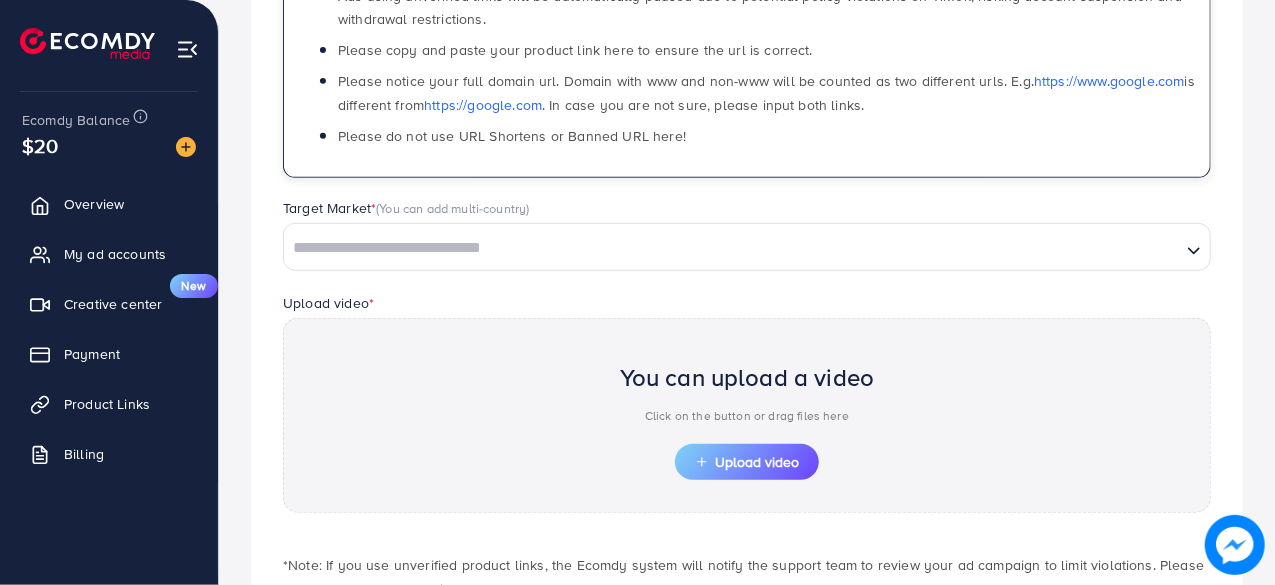 type on "**********" 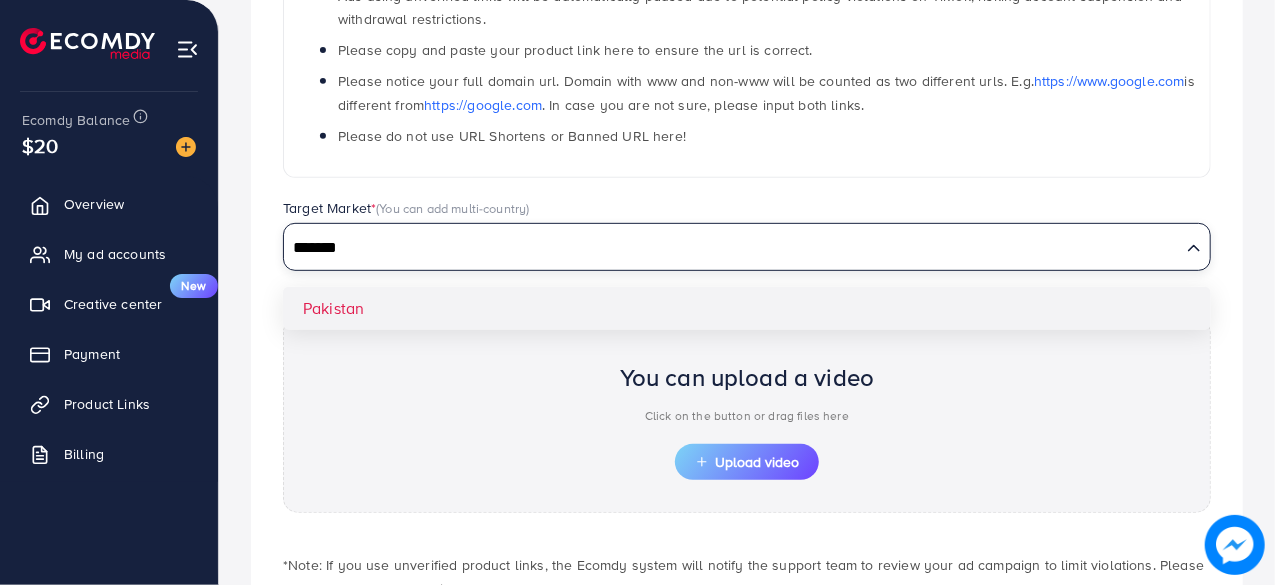 type on "*******" 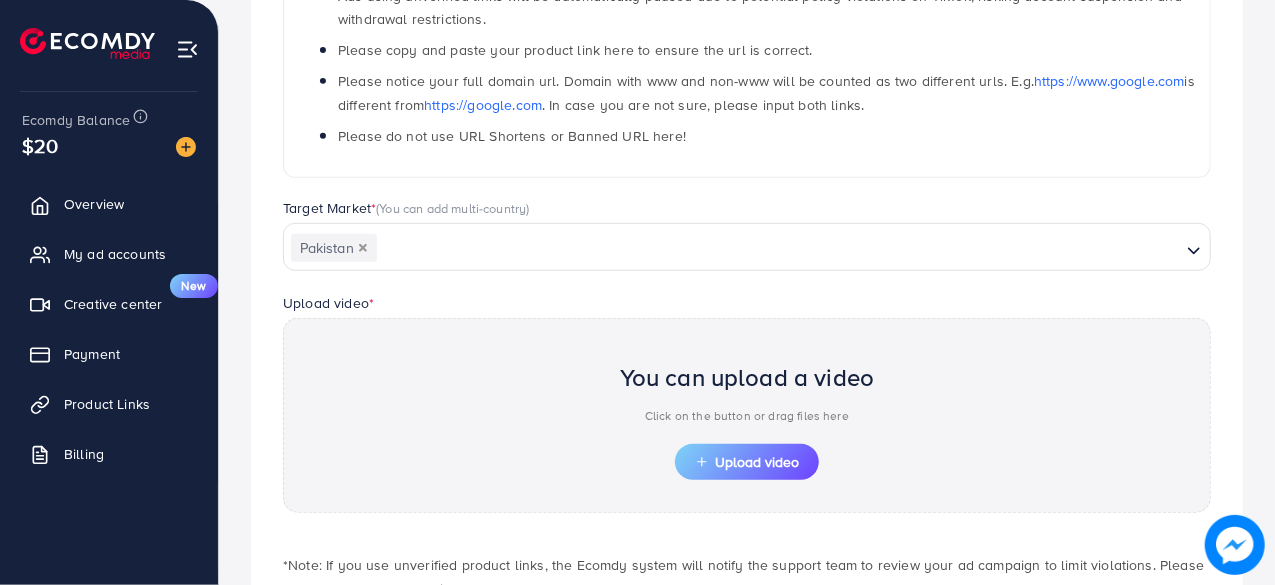 click on "**********" at bounding box center [747, 238] 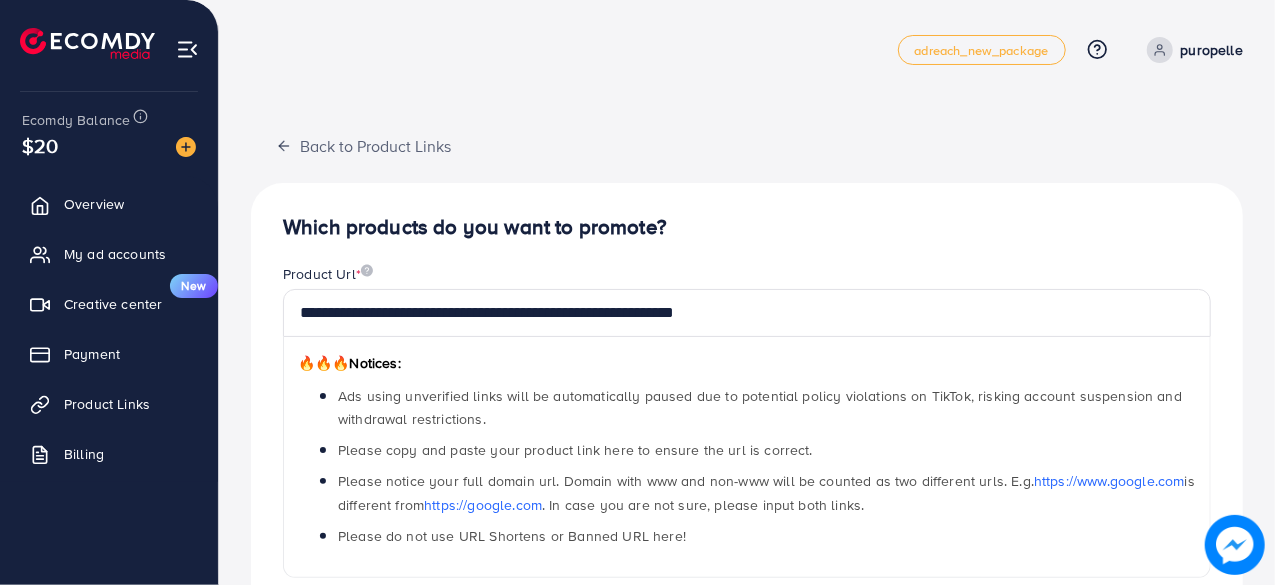 scroll, scrollTop: 574, scrollLeft: 0, axis: vertical 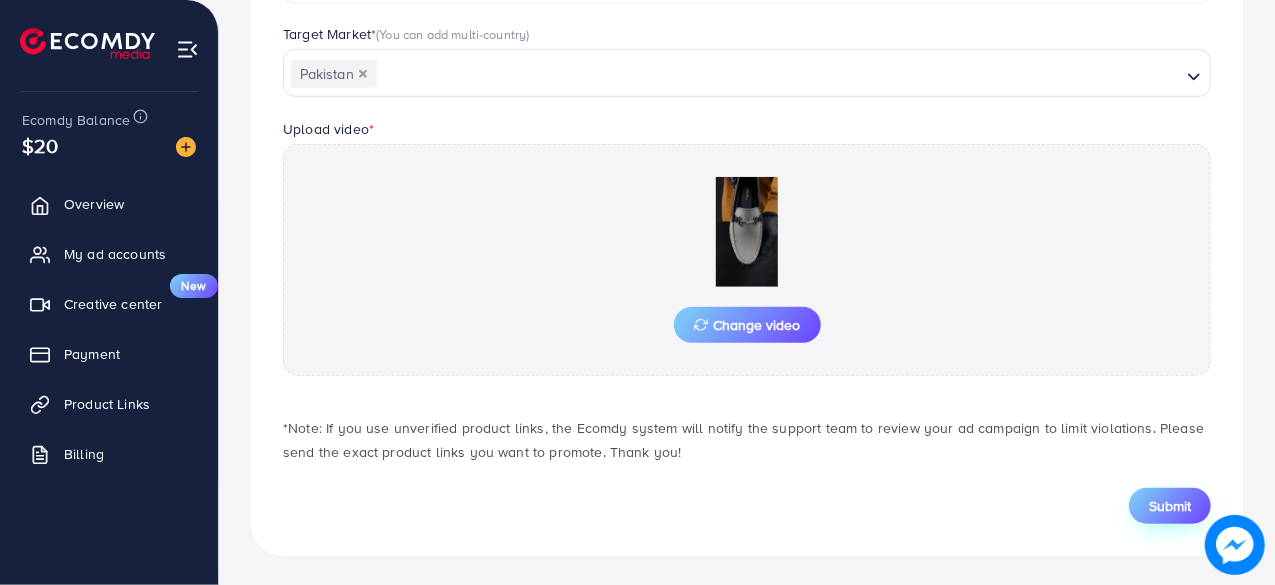 click on "Submit" at bounding box center (1170, 506) 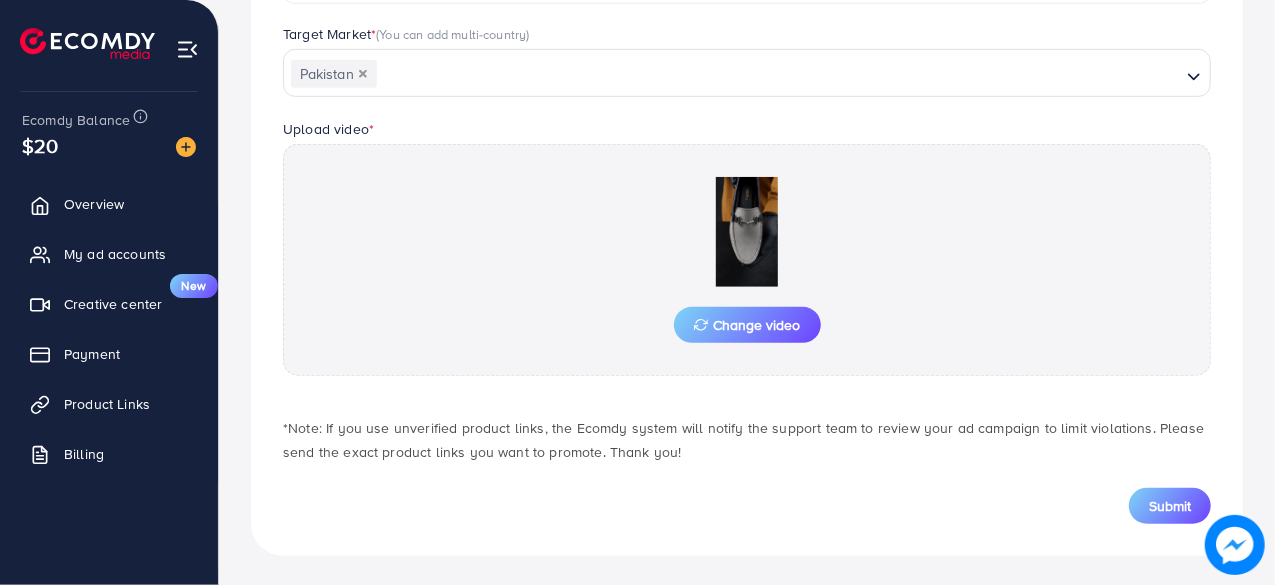 scroll, scrollTop: 0, scrollLeft: 0, axis: both 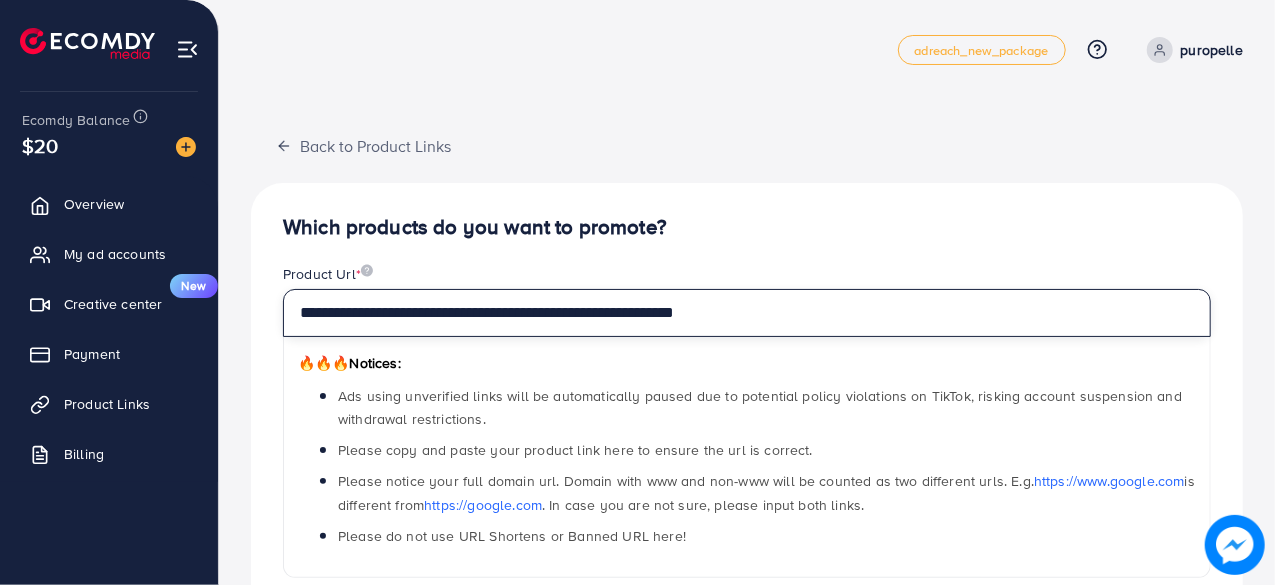 click on "**********" at bounding box center [747, 313] 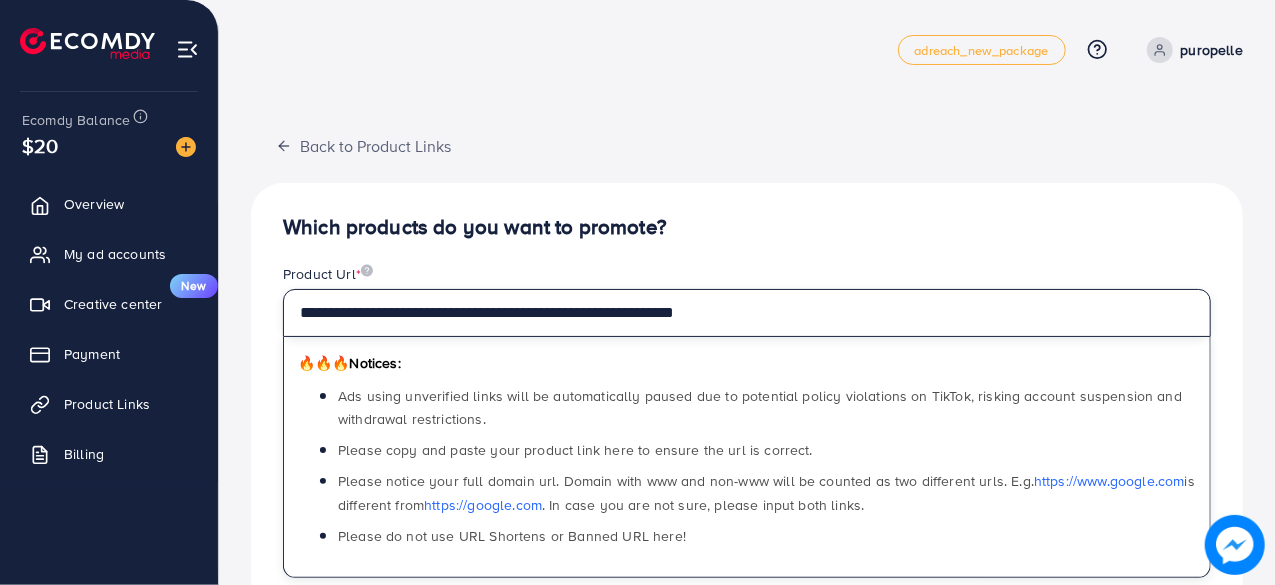 paste 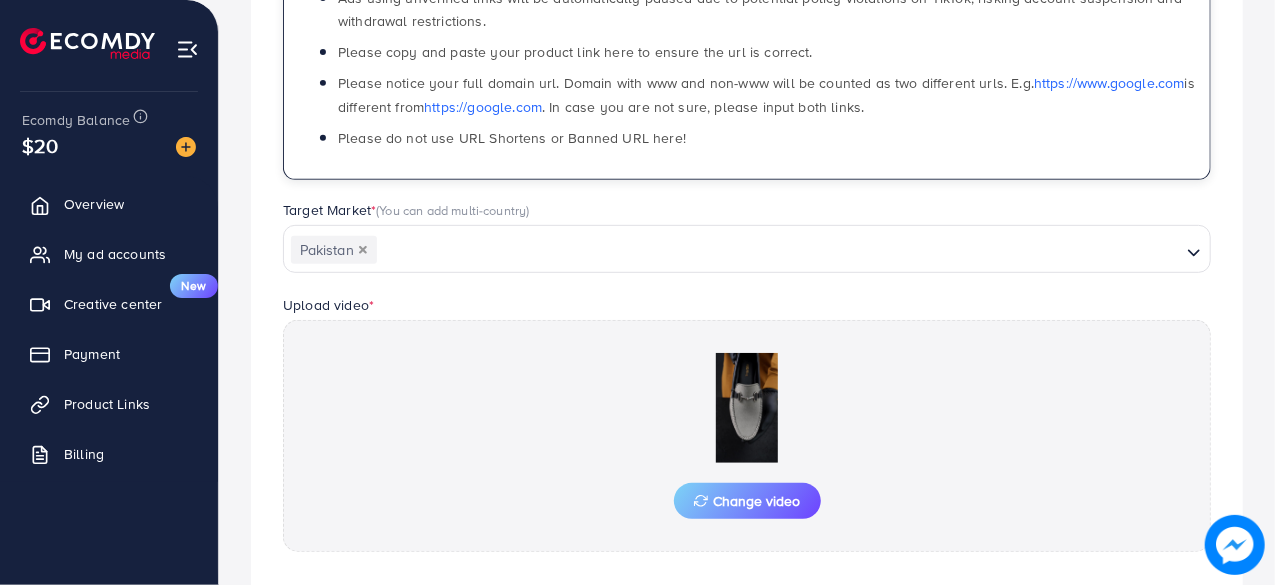 scroll, scrollTop: 574, scrollLeft: 0, axis: vertical 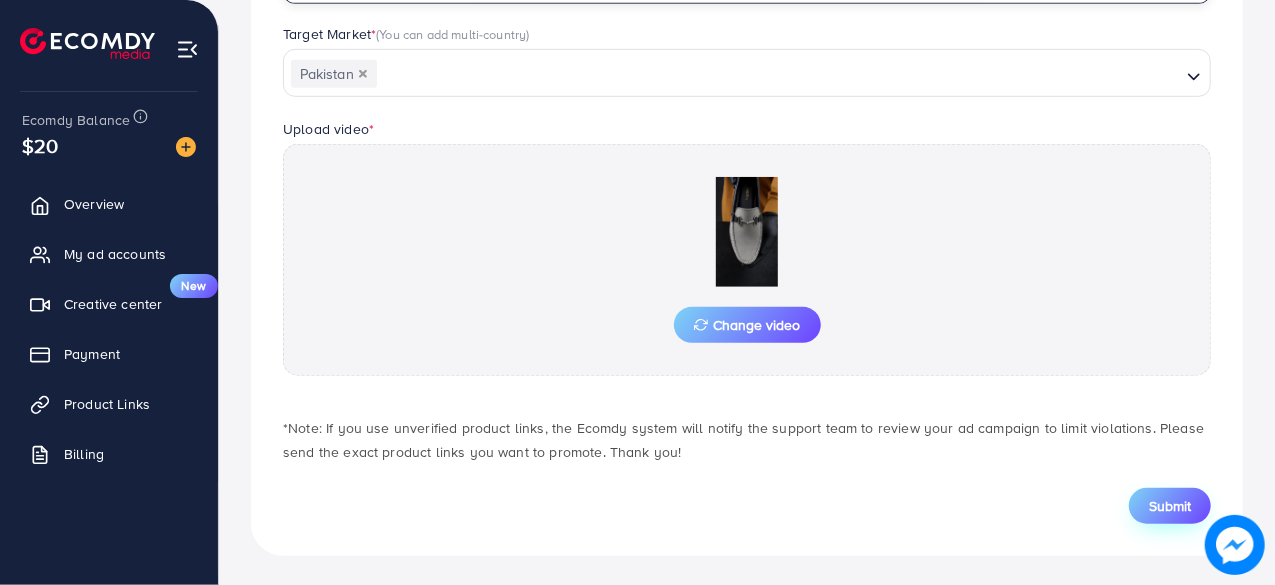 type on "**********" 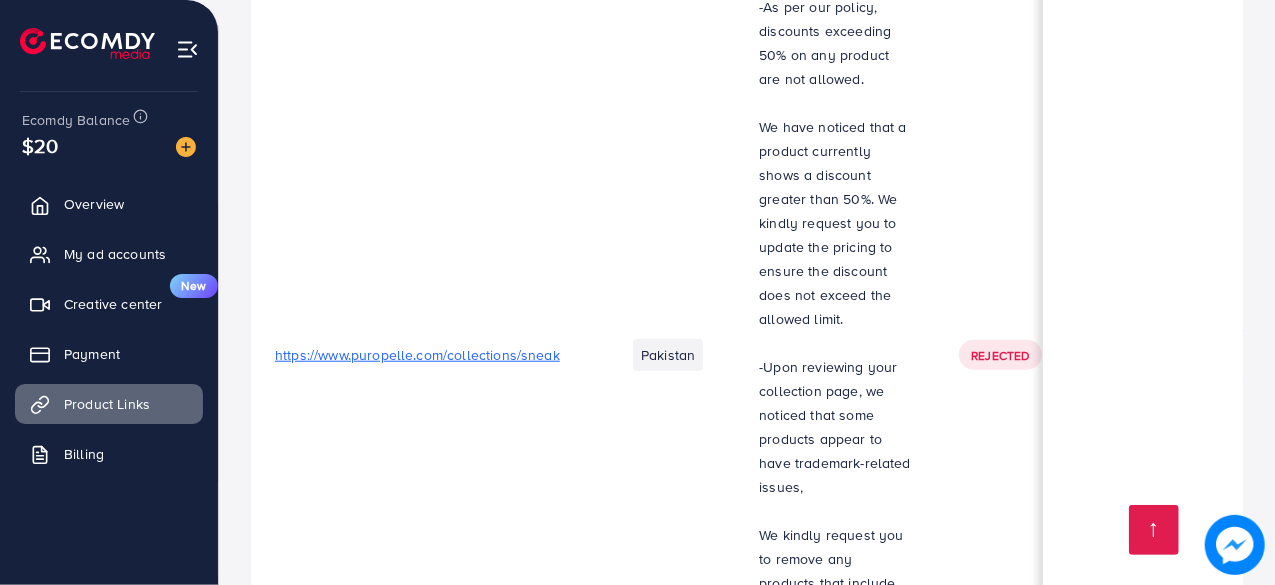 scroll, scrollTop: 1100, scrollLeft: 0, axis: vertical 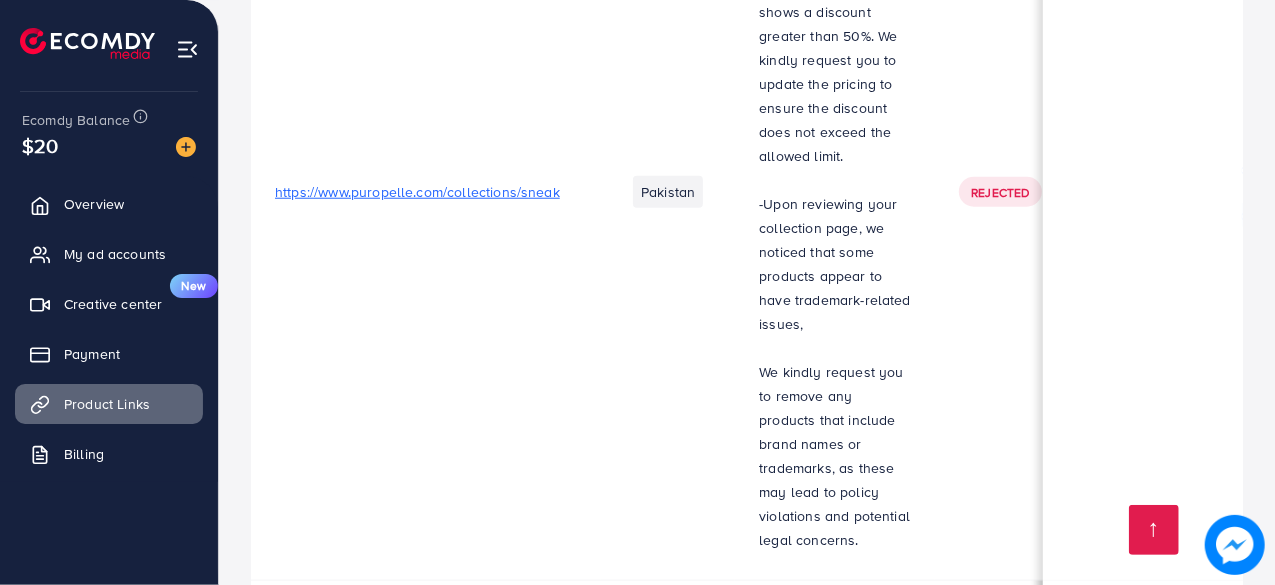 drag, startPoint x: 1274, startPoint y: 150, endPoint x: 1268, endPoint y: 297, distance: 147.12239 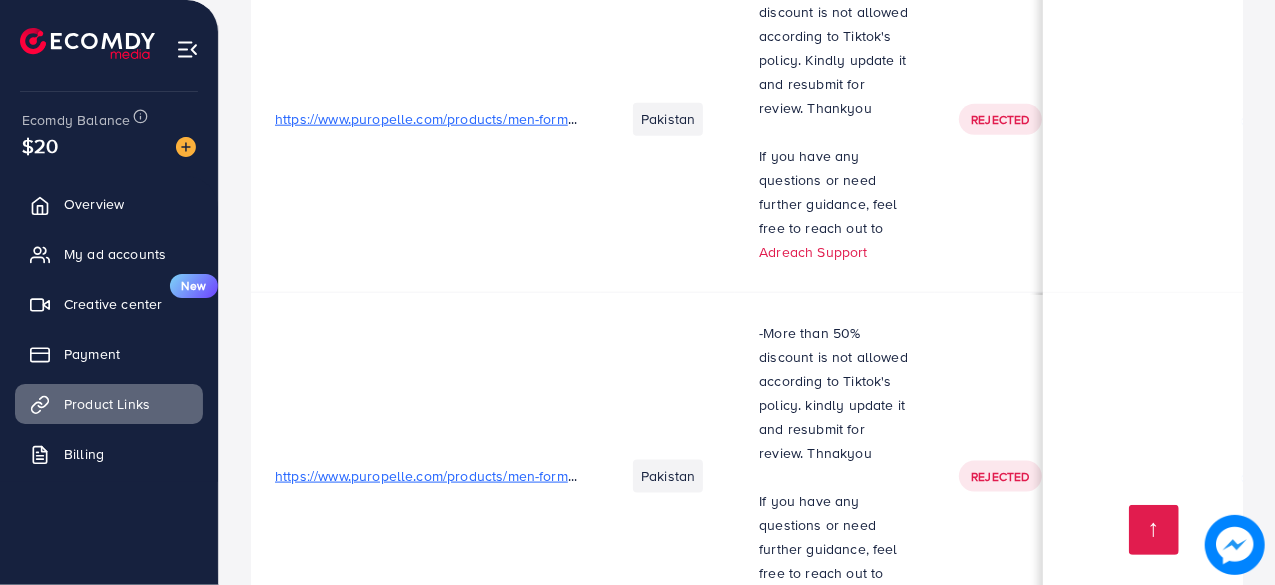 scroll, scrollTop: 5403, scrollLeft: 0, axis: vertical 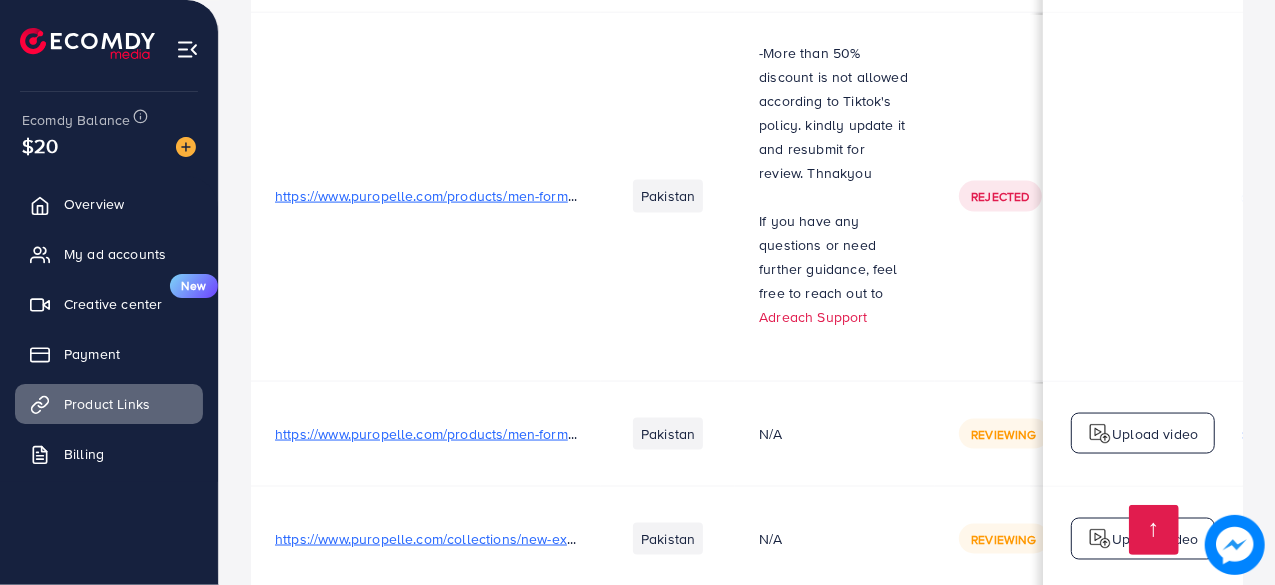 click on "https://www.puropelle.com/collections/new-executive-designs" at bounding box center (471, 539) 